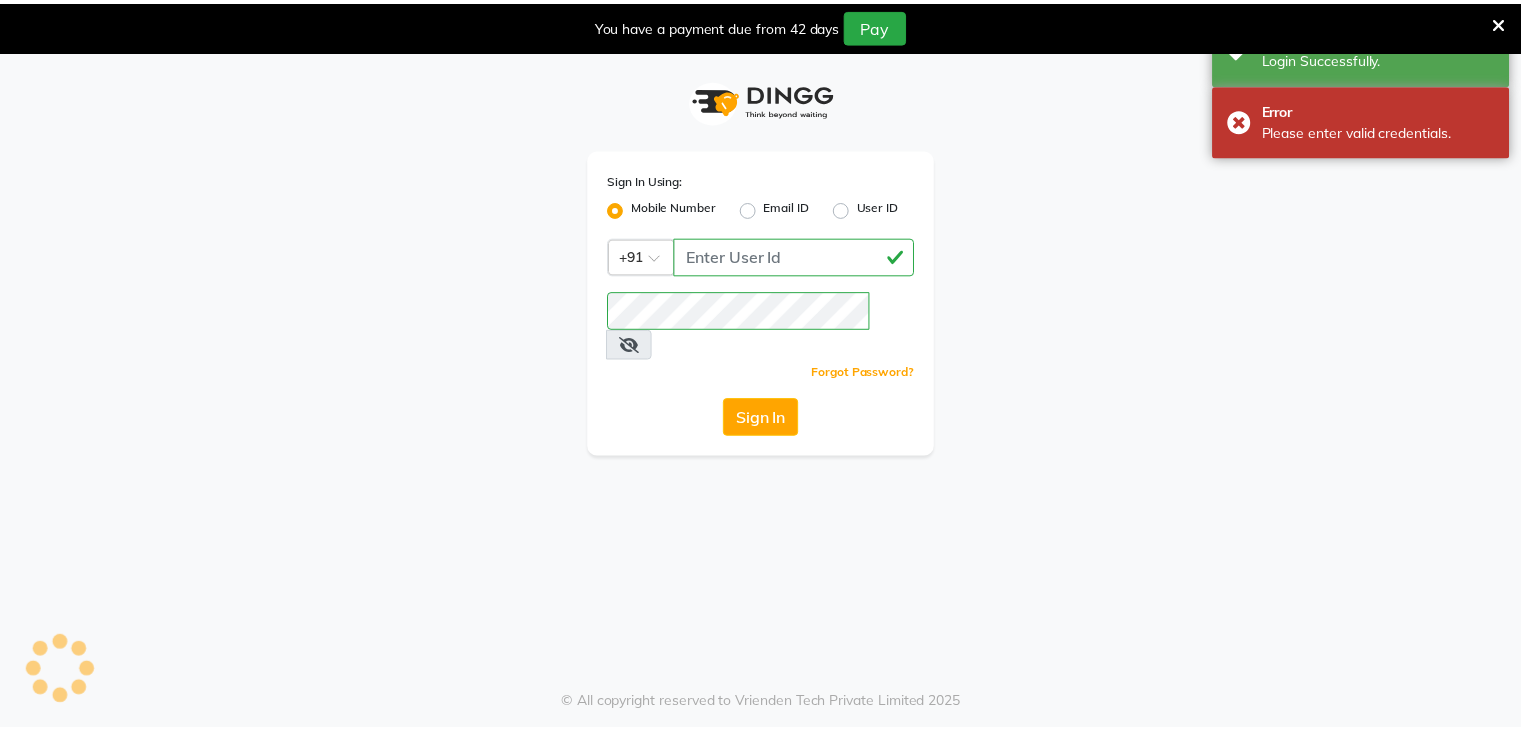 scroll, scrollTop: 0, scrollLeft: 0, axis: both 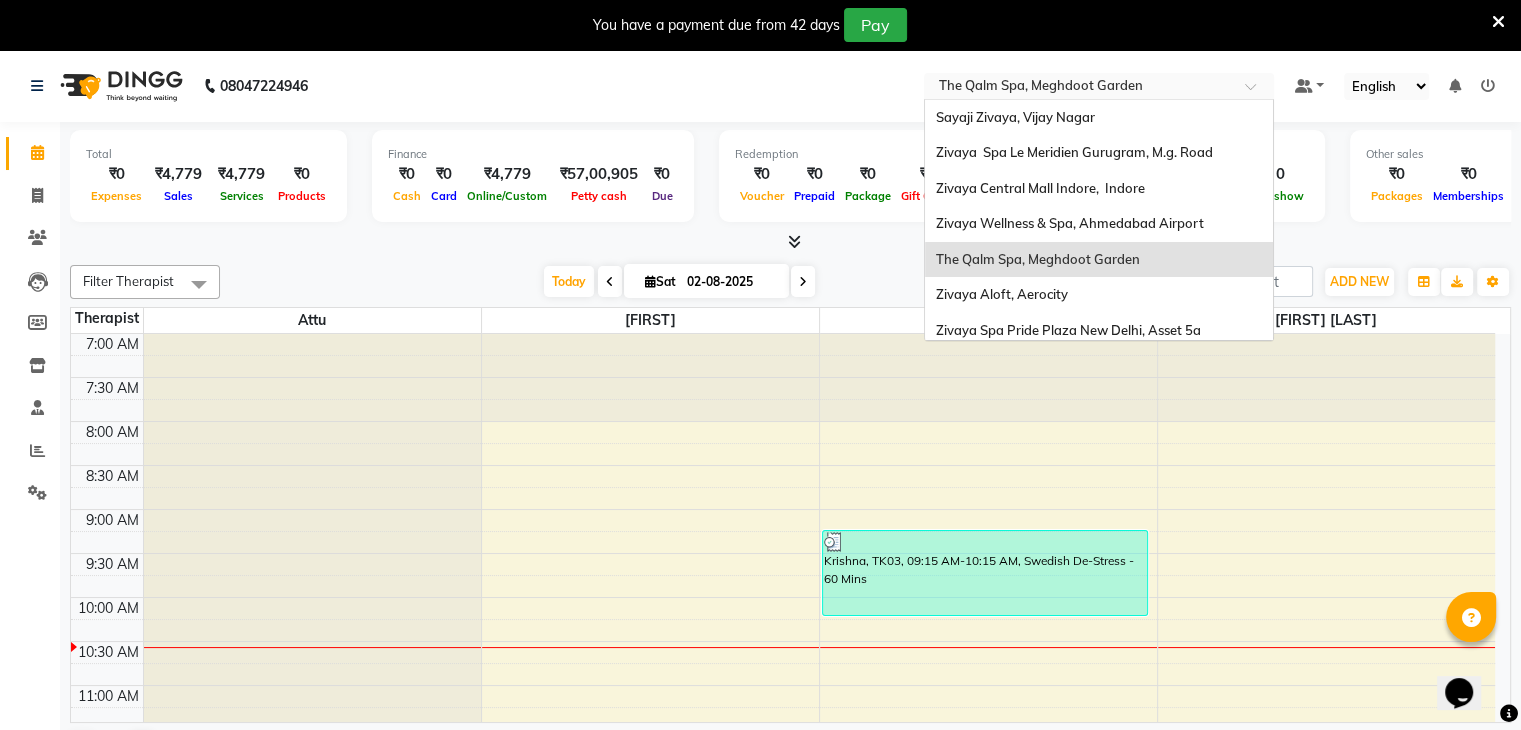 click at bounding box center [1079, 88] 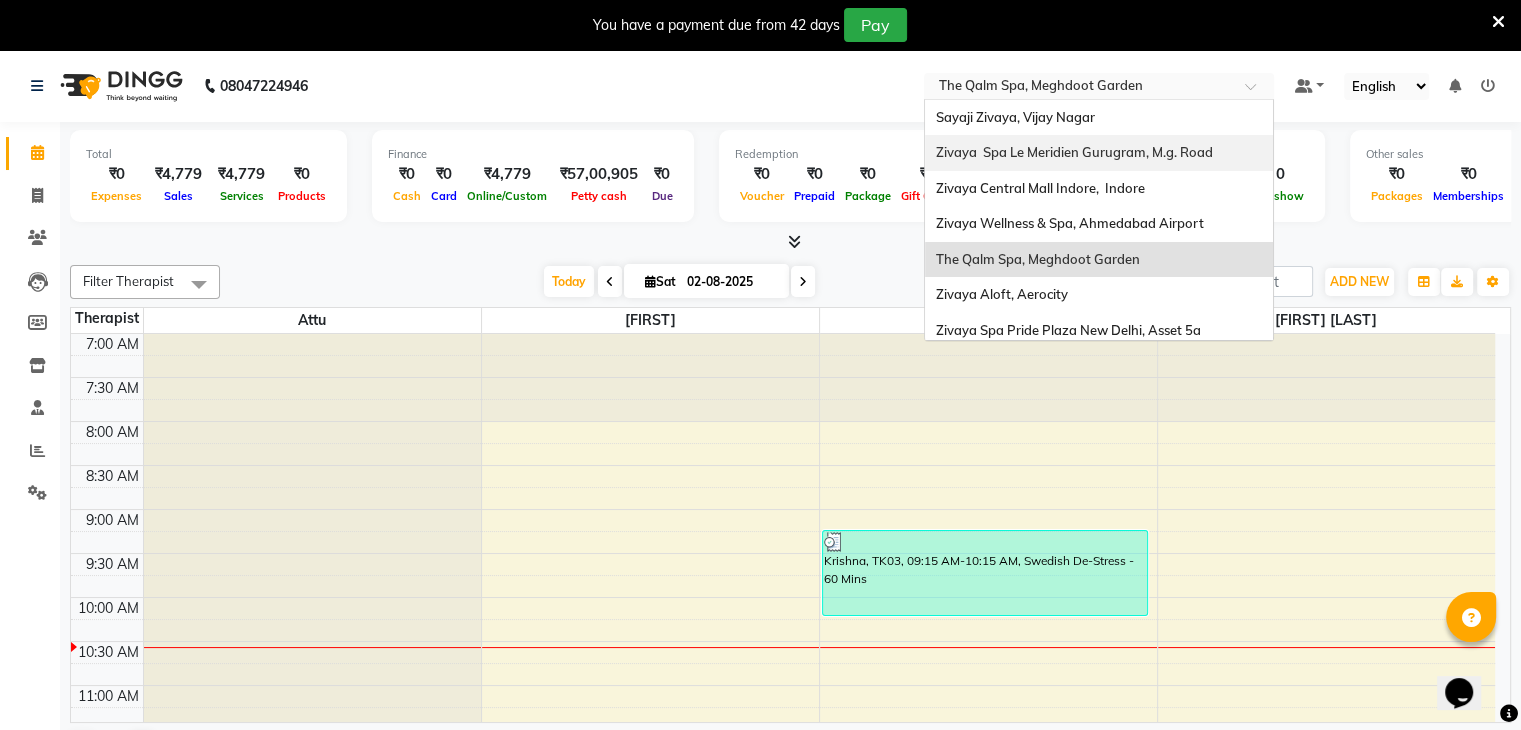 click on "Zivaya  Spa Le Meridien Gurugram, M.g. Road" at bounding box center [1099, 153] 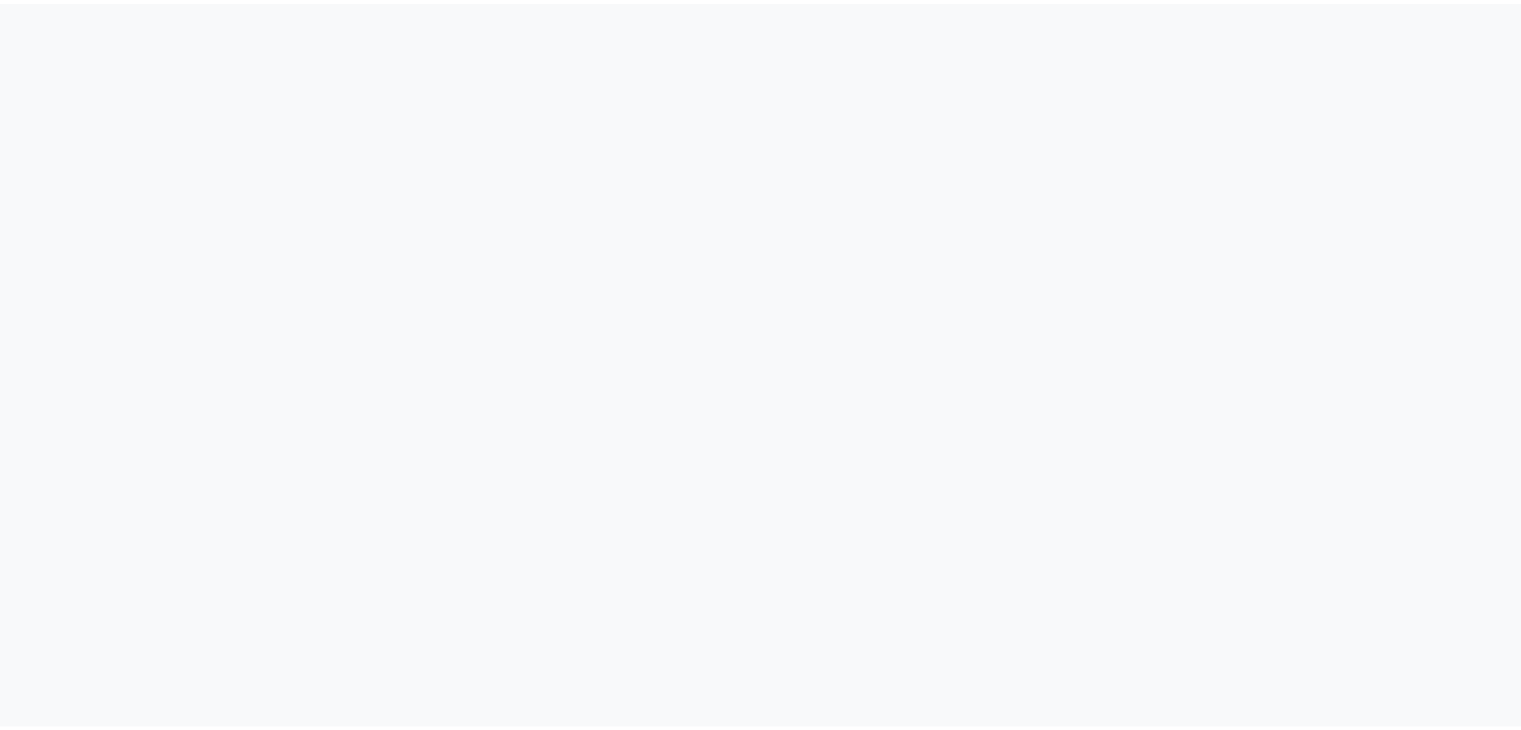 scroll, scrollTop: 0, scrollLeft: 0, axis: both 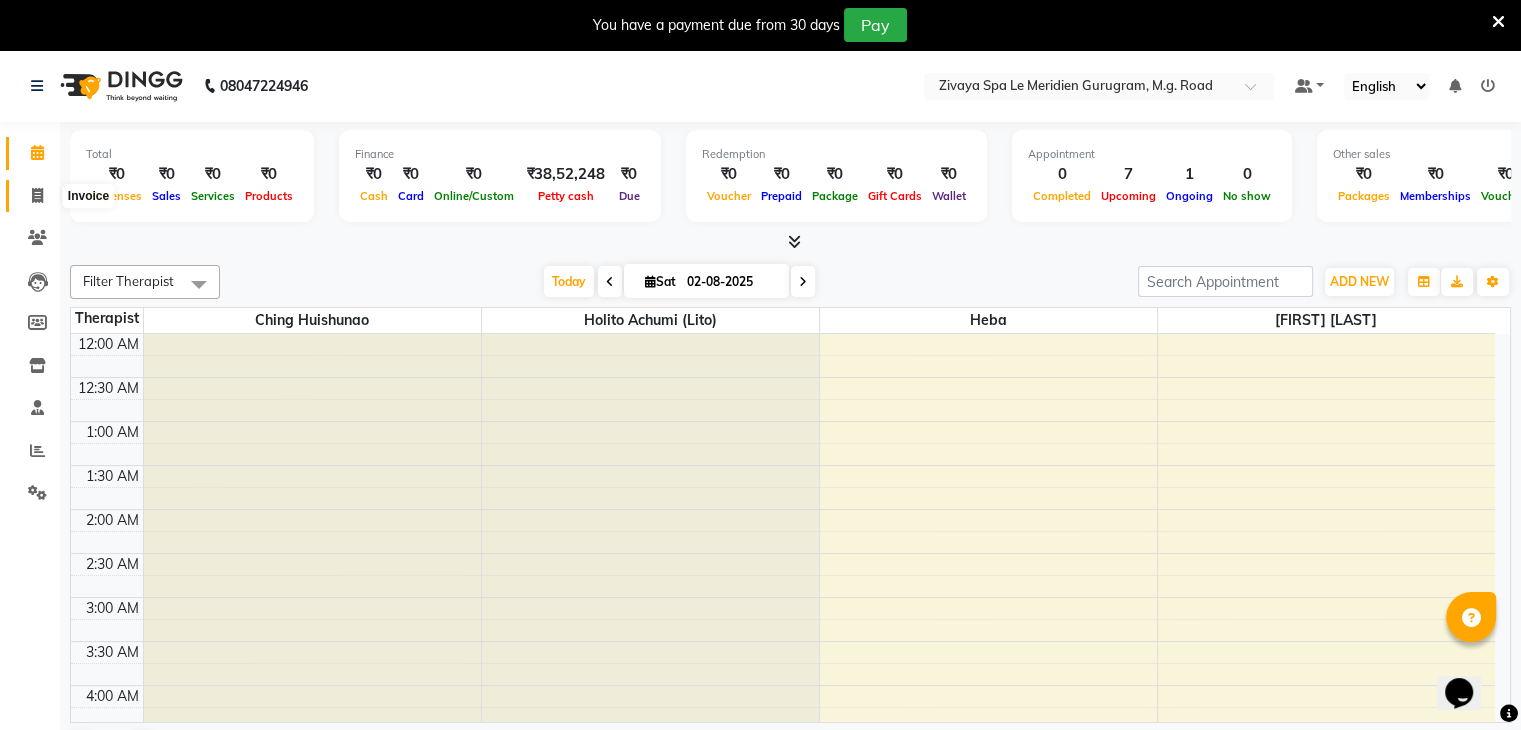click 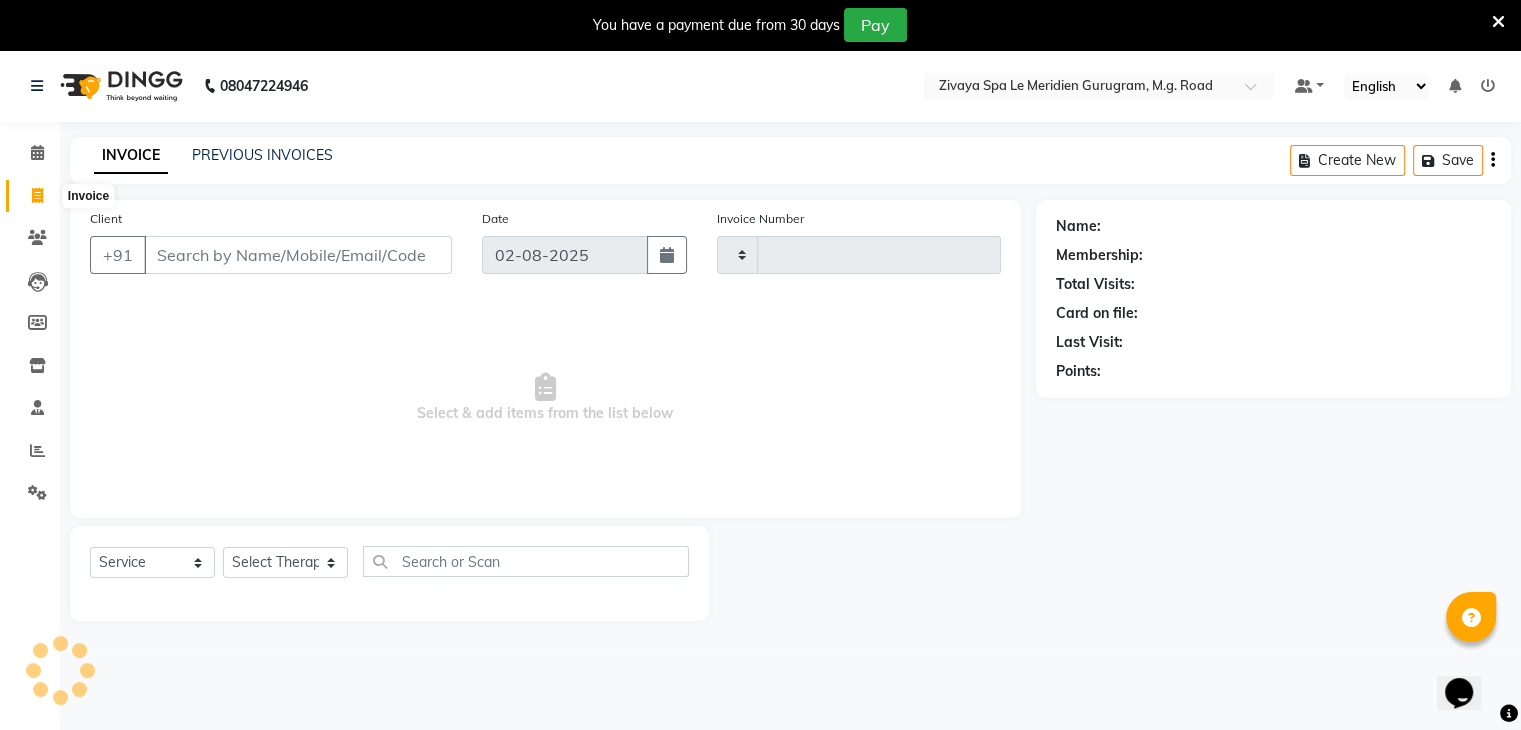 type on "1425" 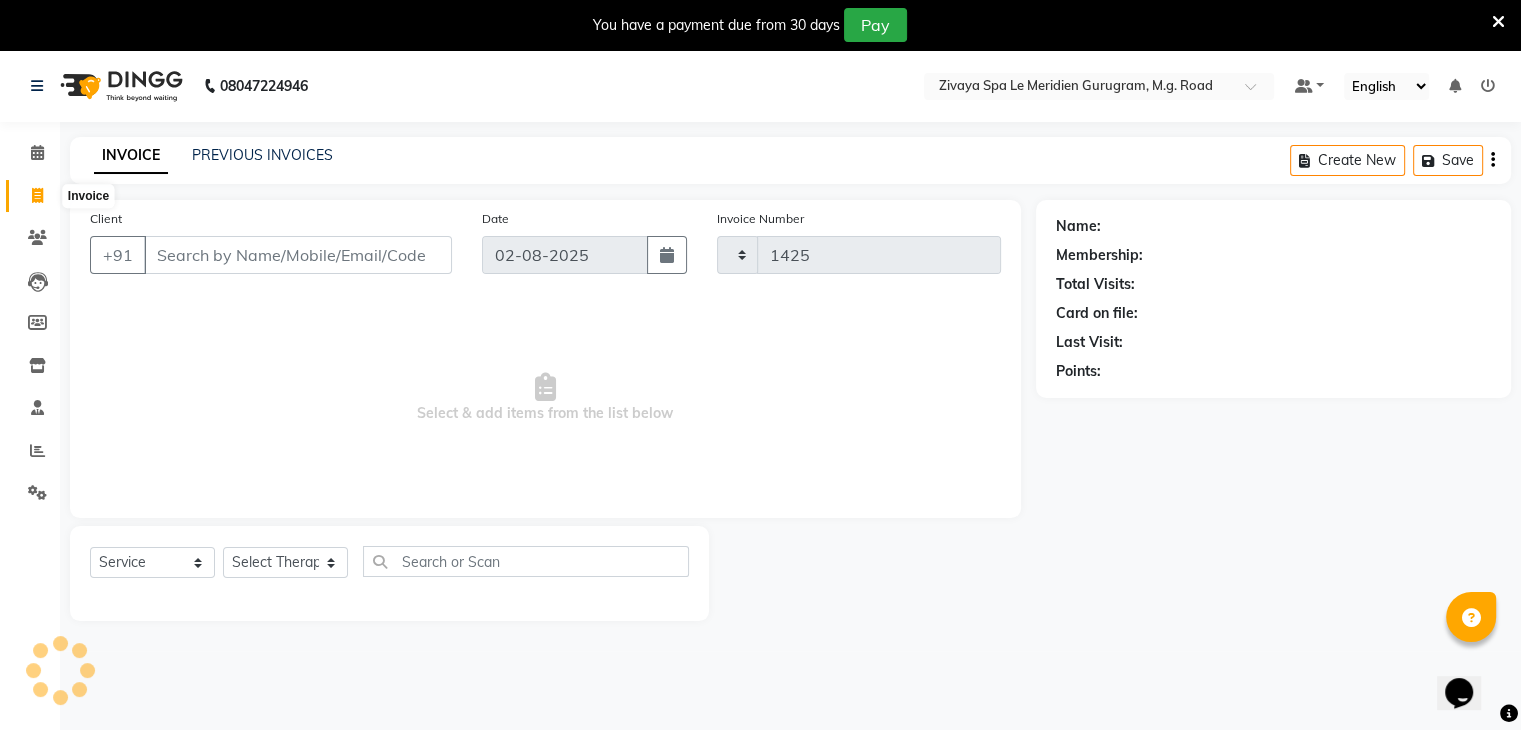select on "6503" 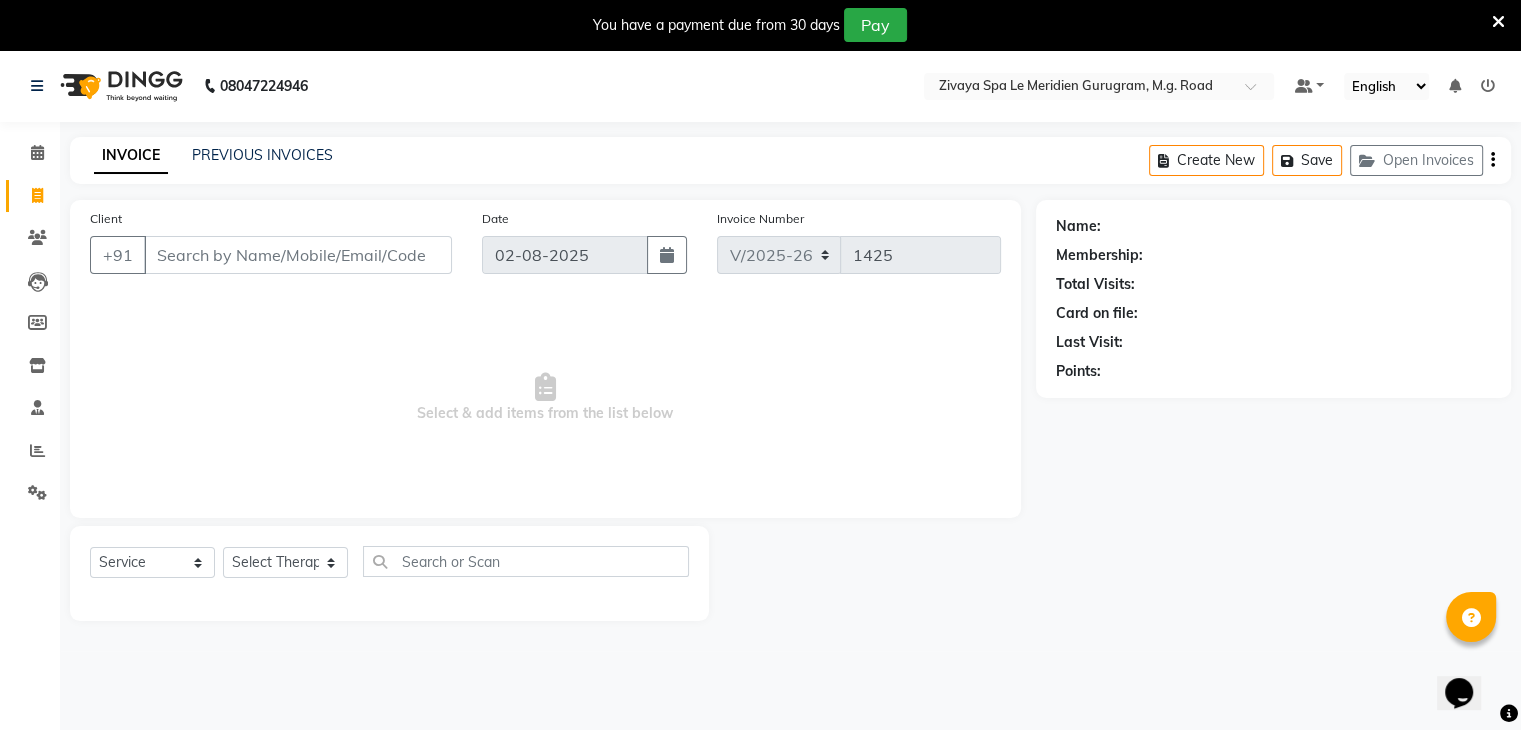 click on "INVOICE PREVIOUS INVOICES Create New   Save   Open Invoices" 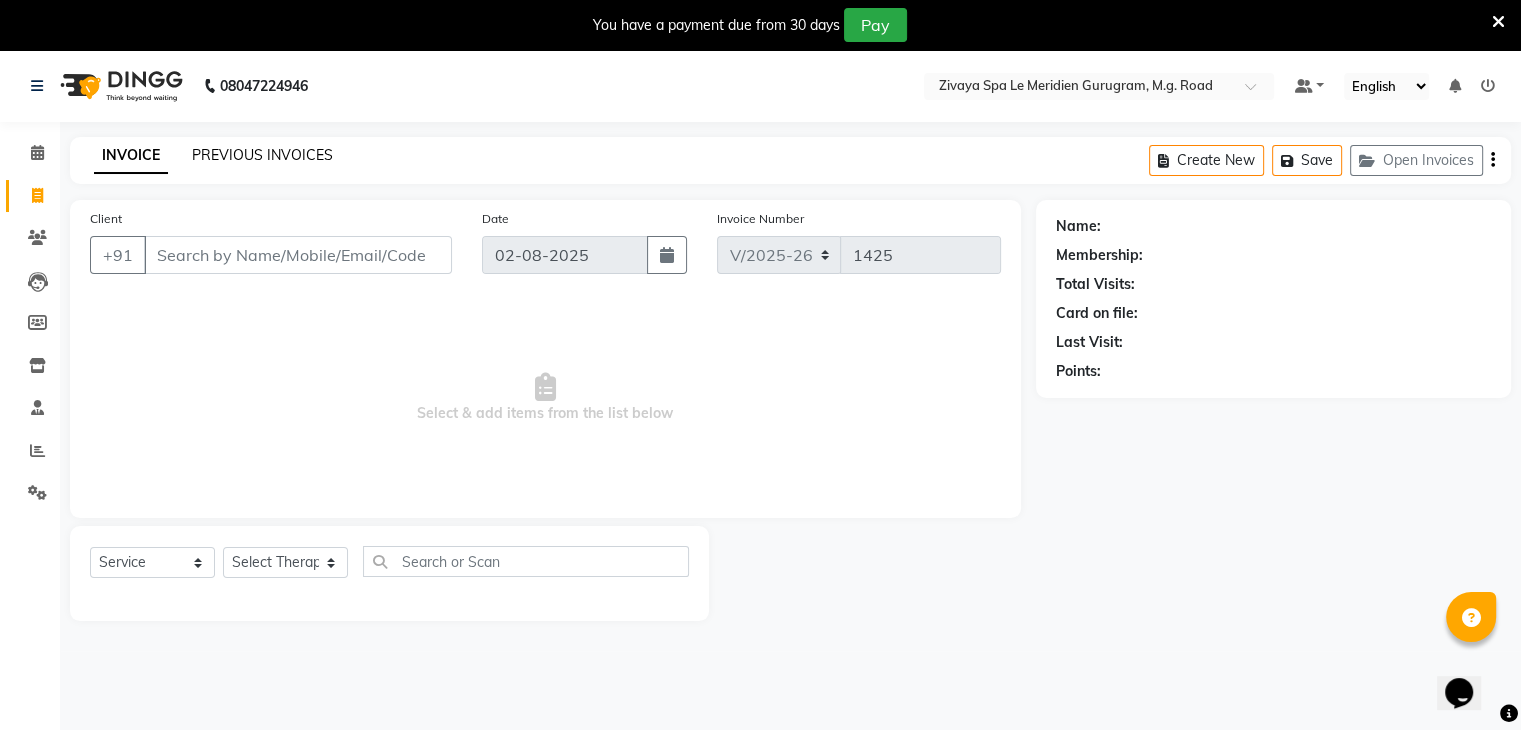 click on "PREVIOUS INVOICES" 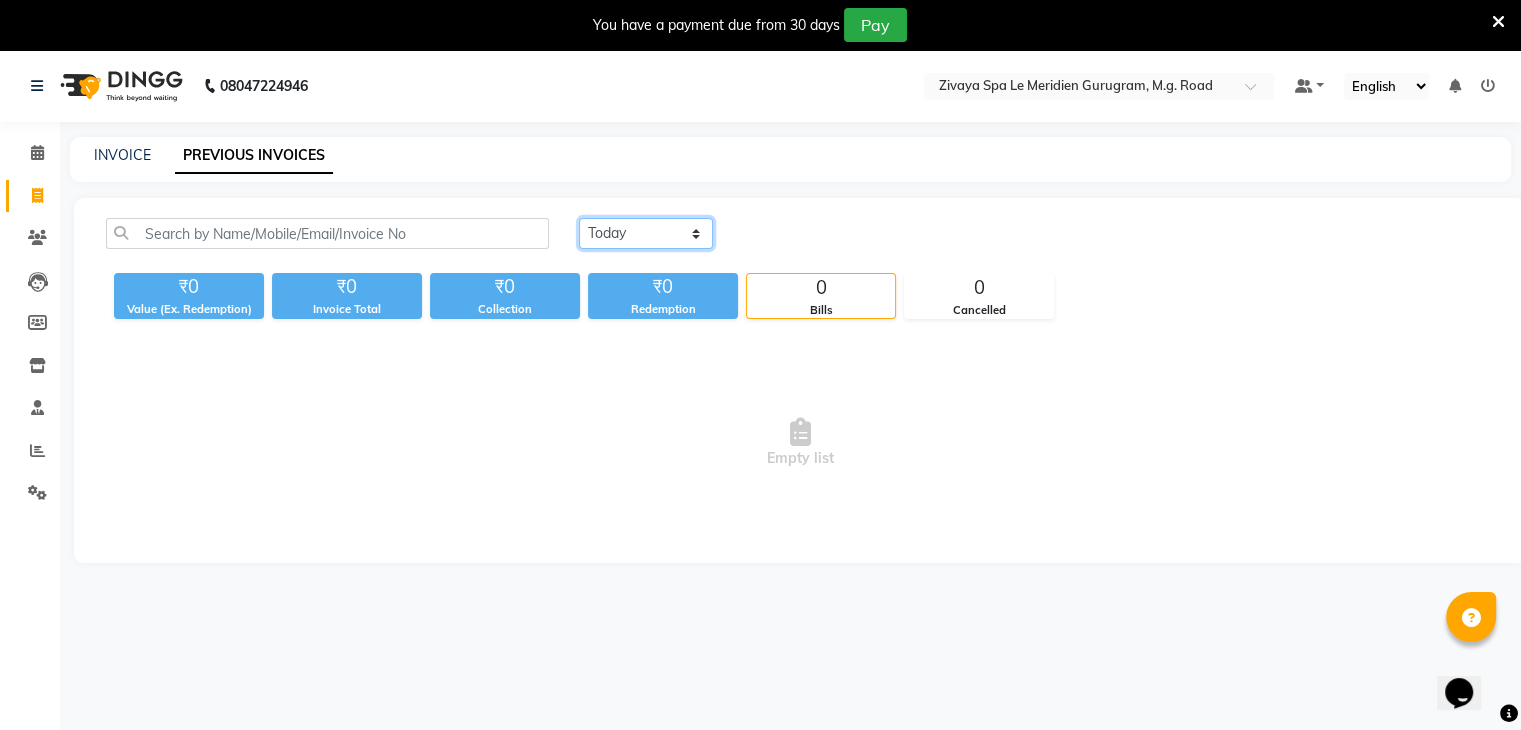 click on "Today Yesterday Custom Range" 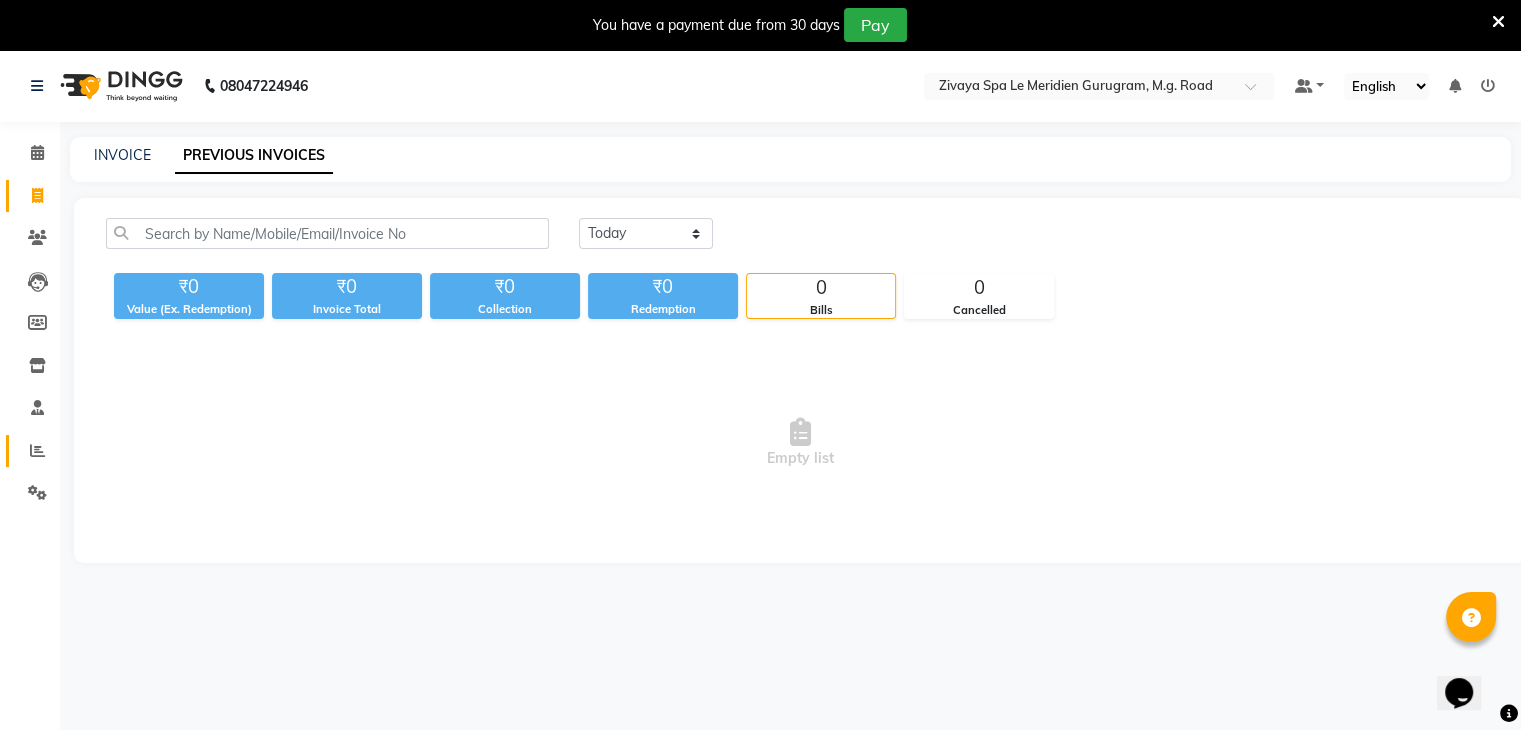 click 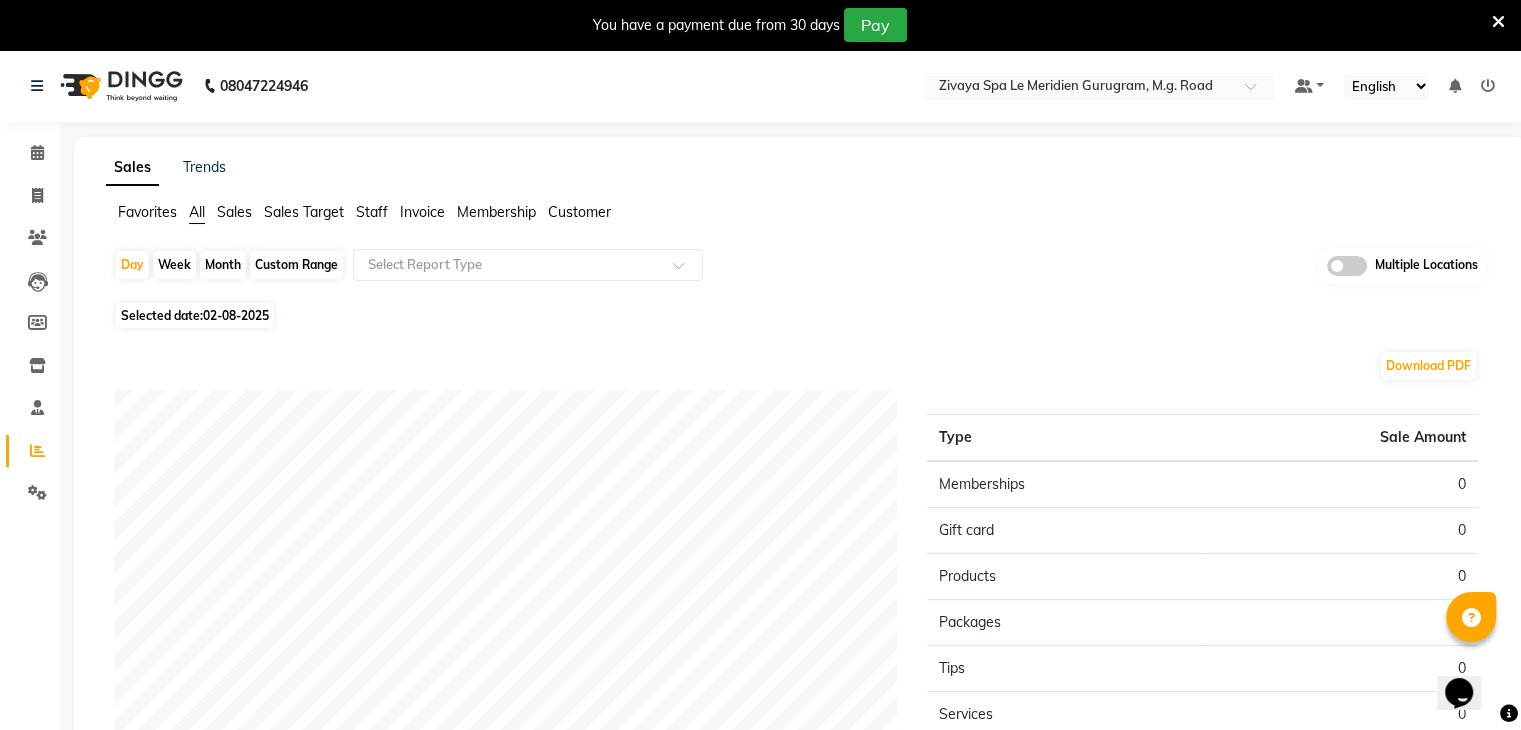 click on "02-08-2025" 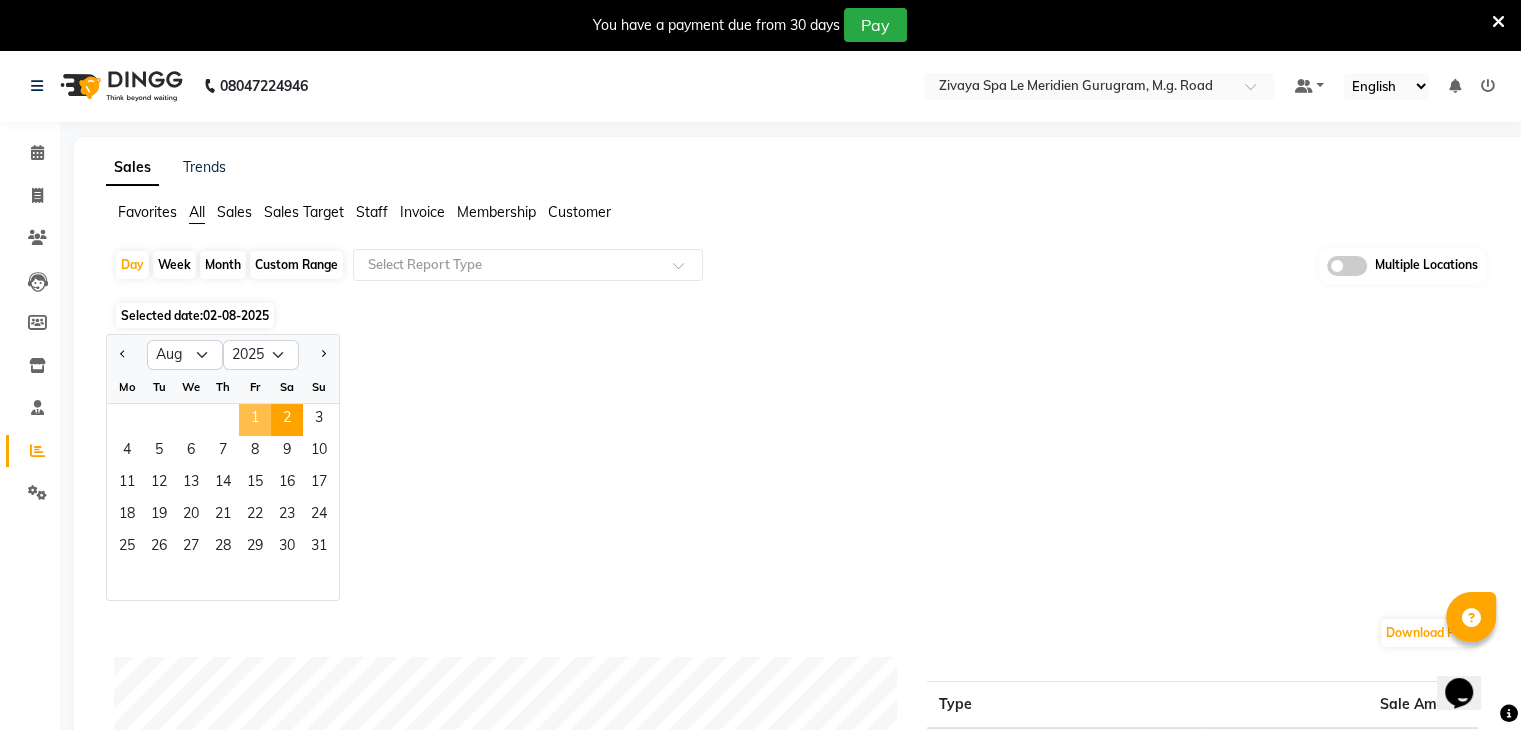 click on "1" 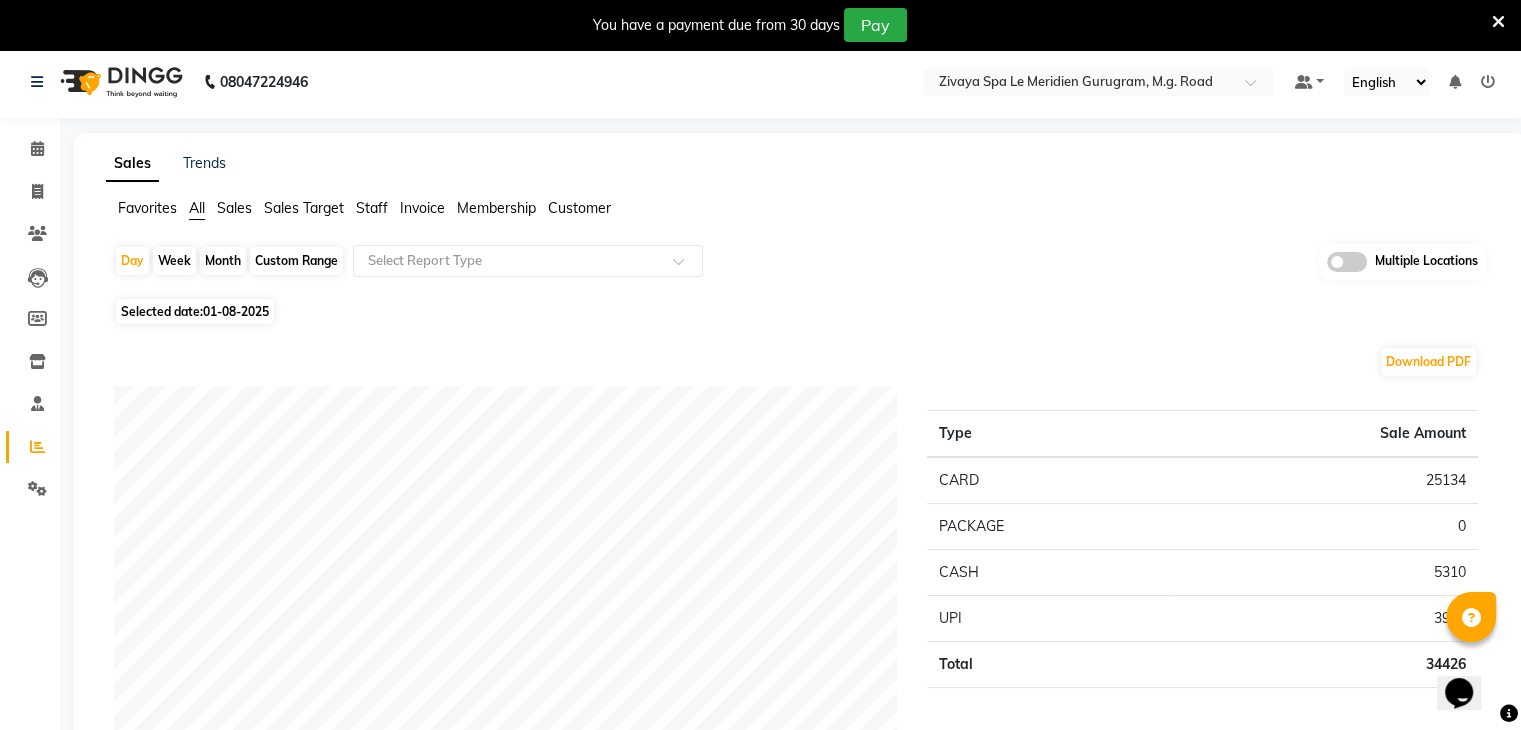 scroll, scrollTop: 0, scrollLeft: 0, axis: both 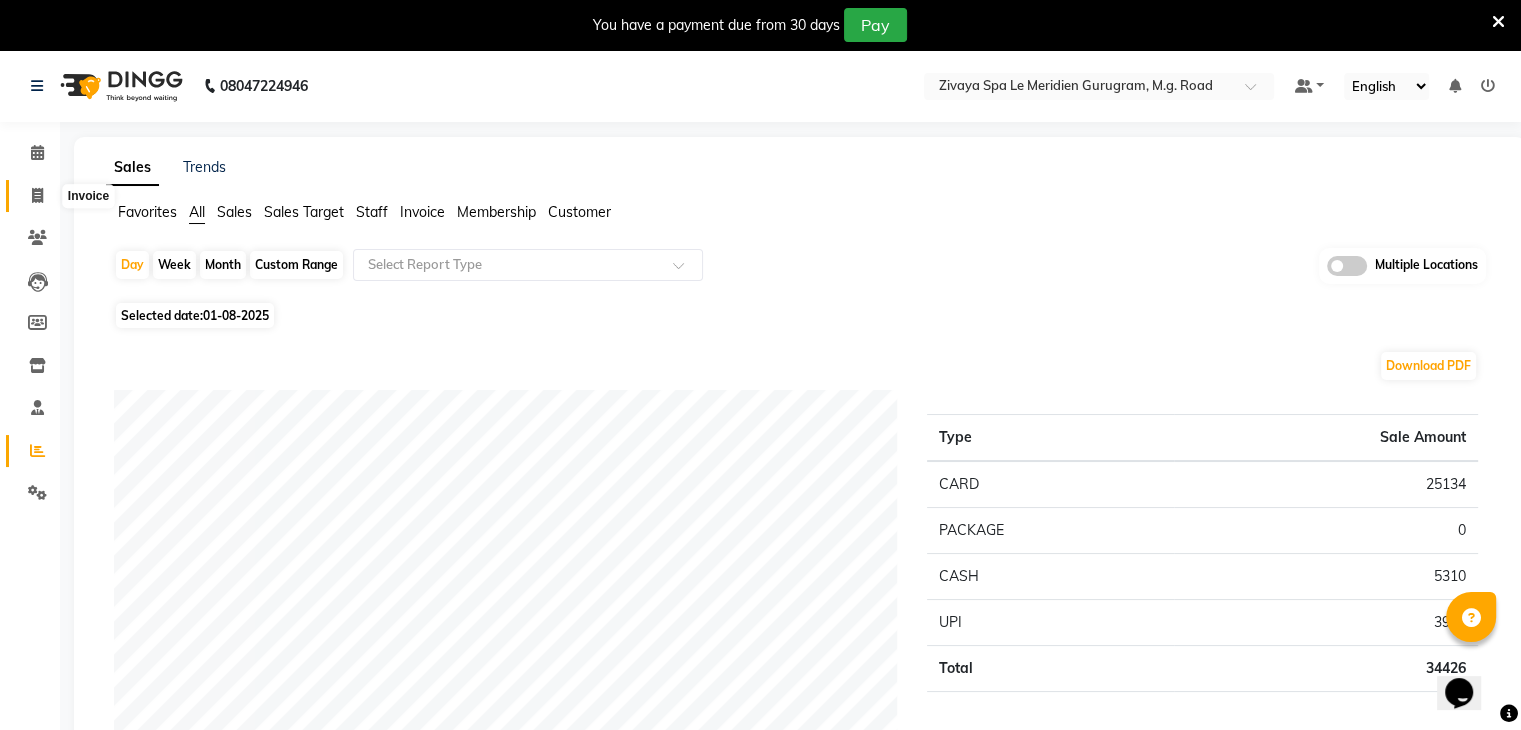 click 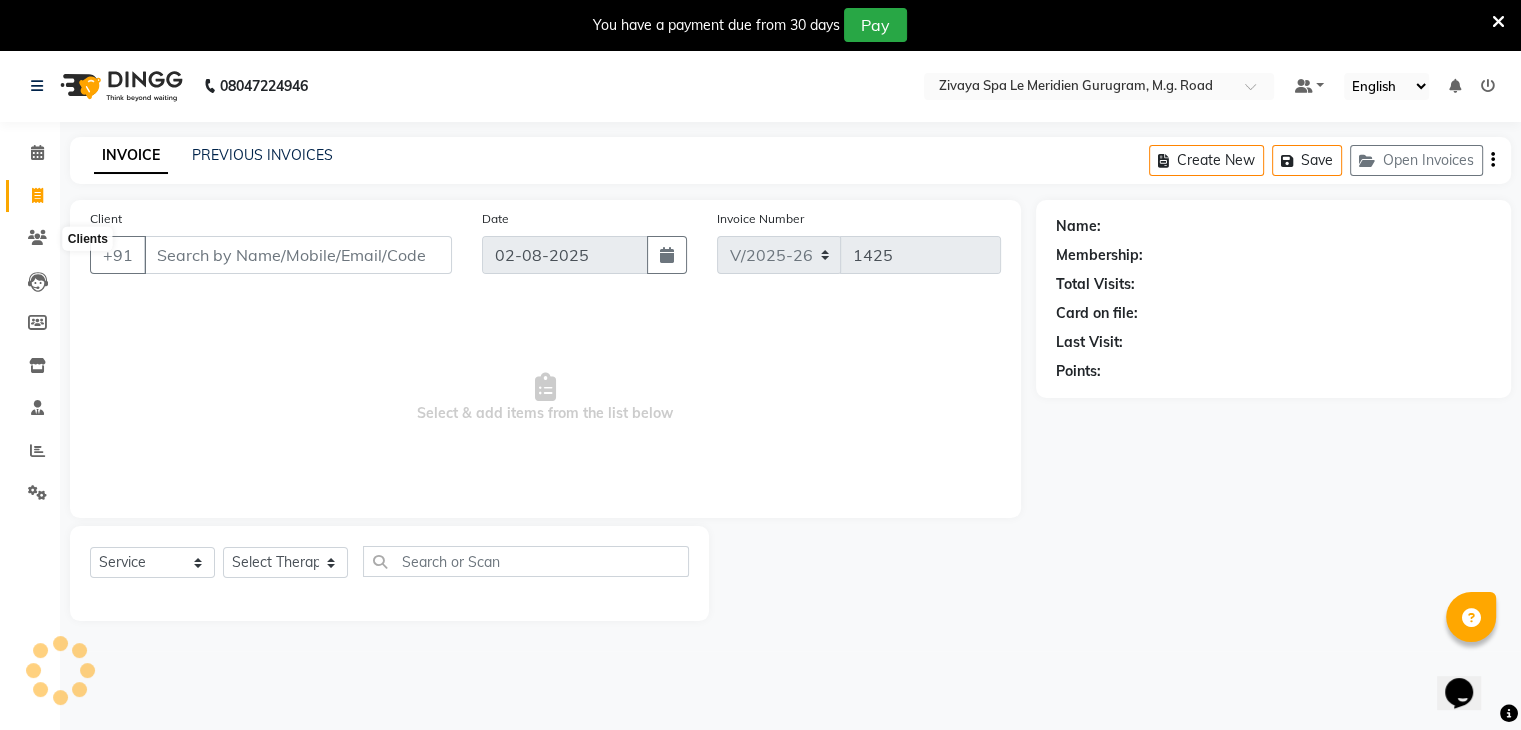 scroll, scrollTop: 50, scrollLeft: 0, axis: vertical 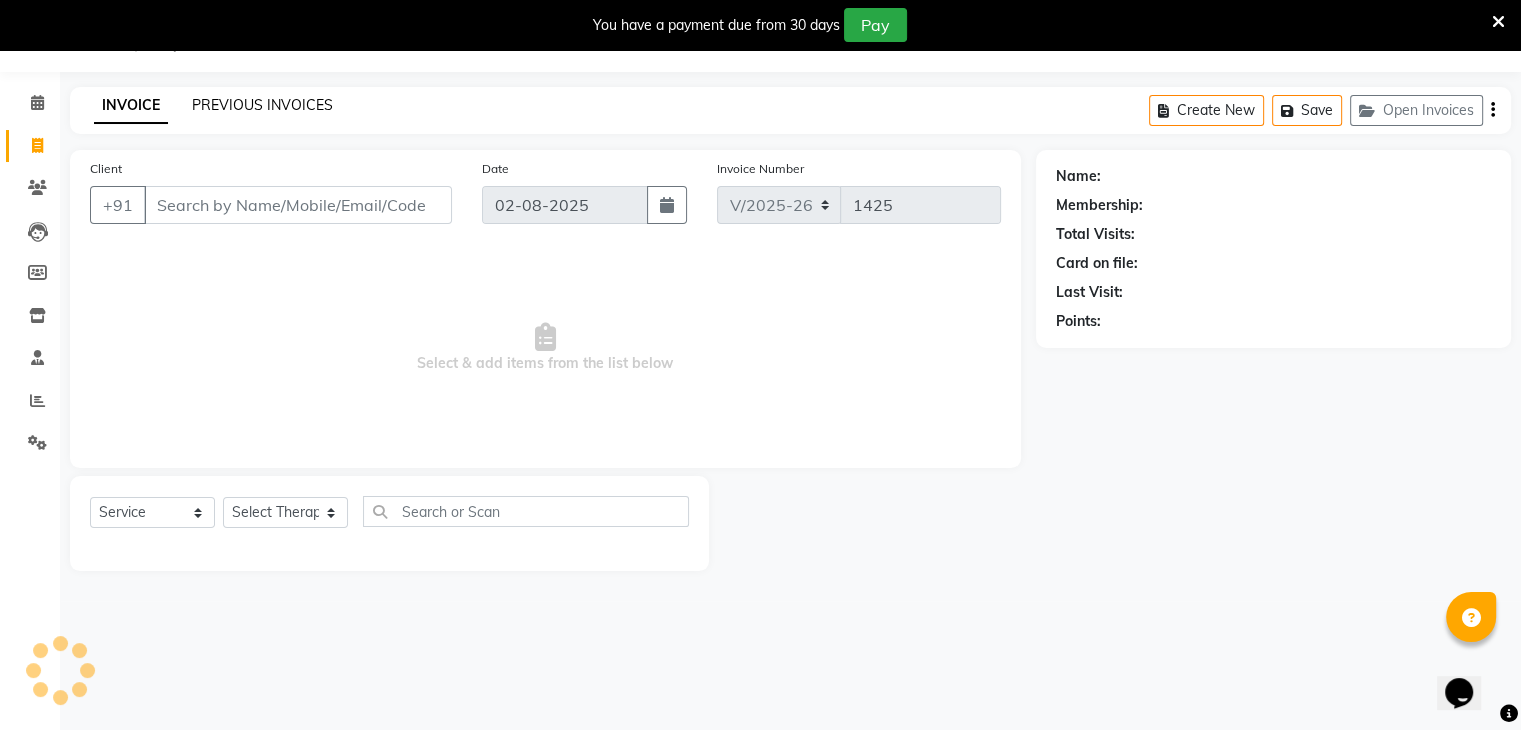 click on "PREVIOUS INVOICES" 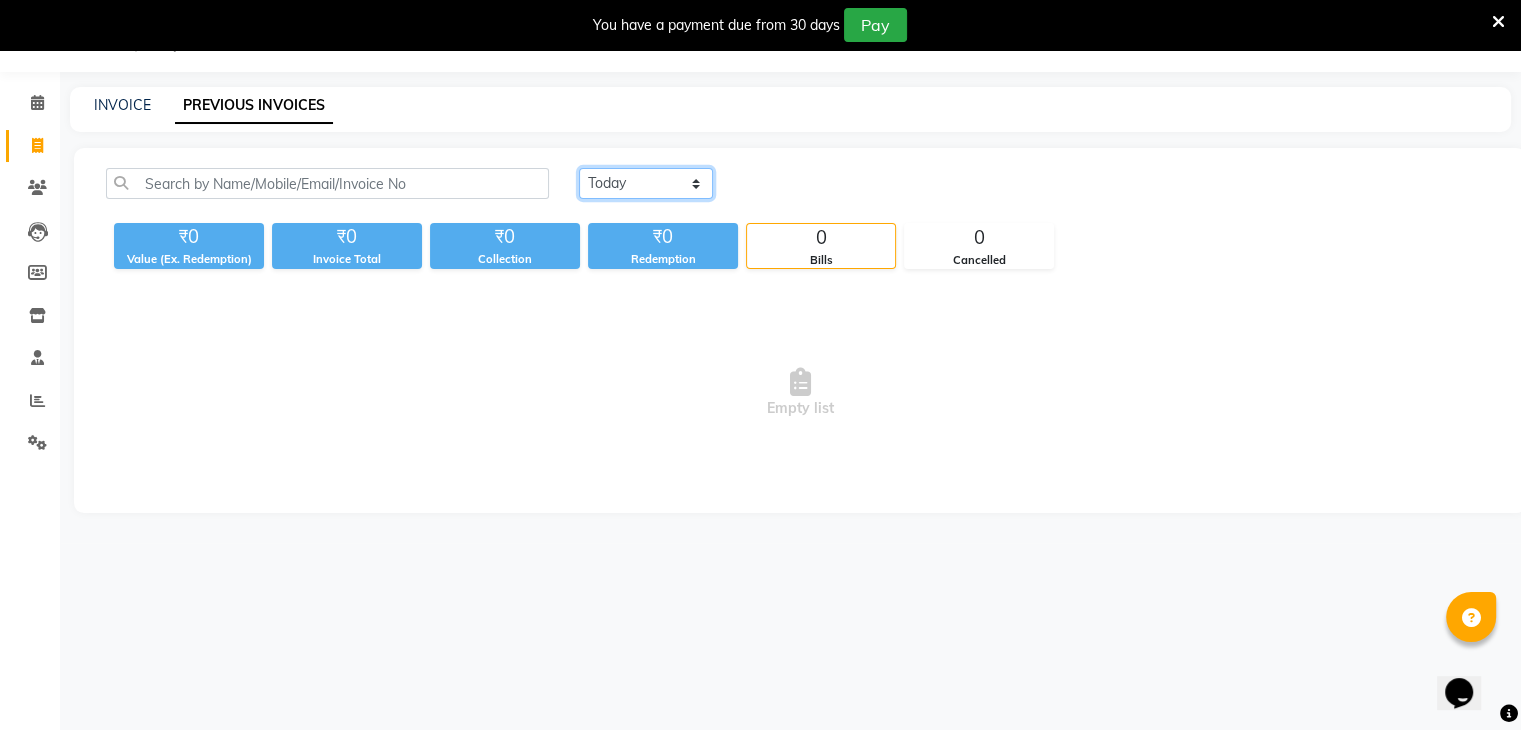 click on "Today Yesterday Custom Range" 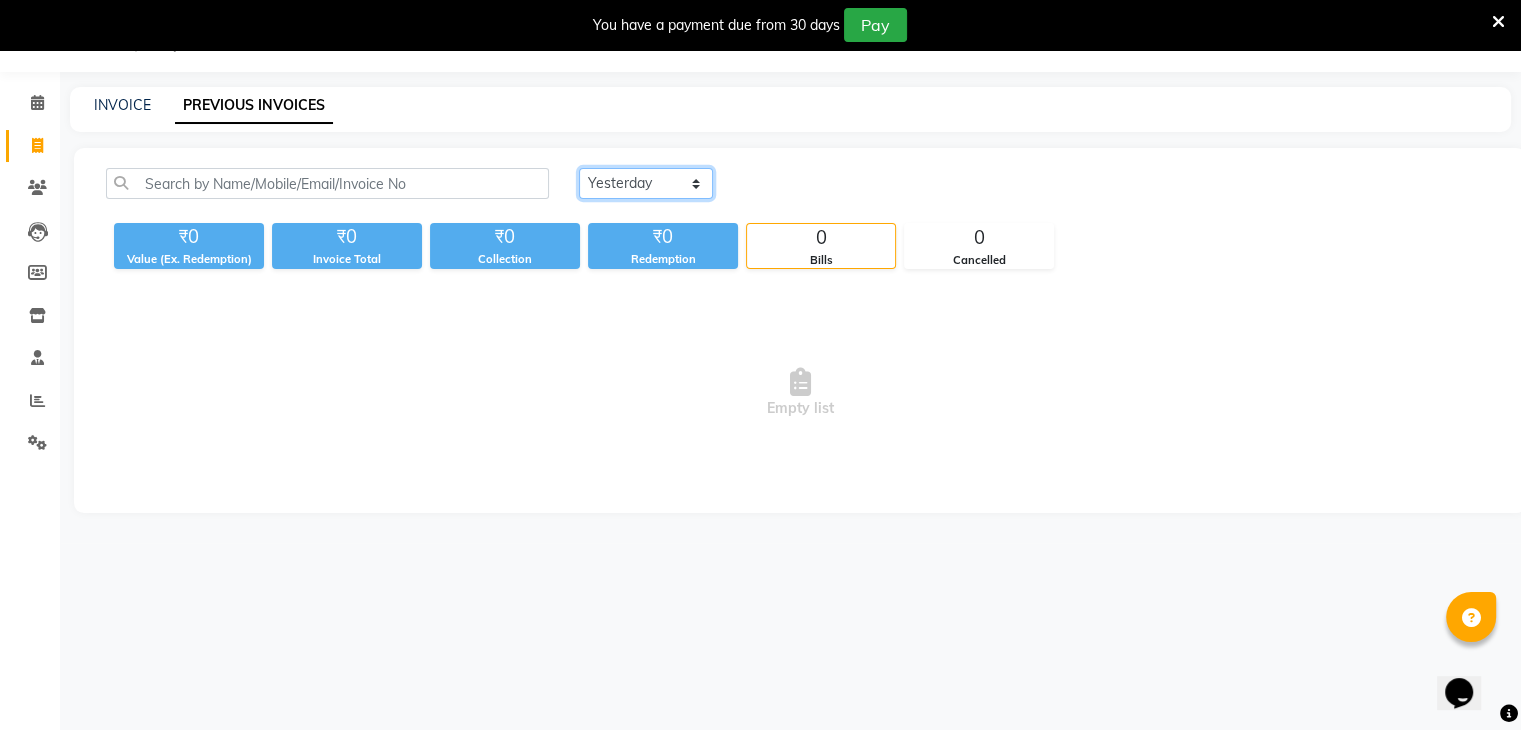 click on "Today Yesterday Custom Range" 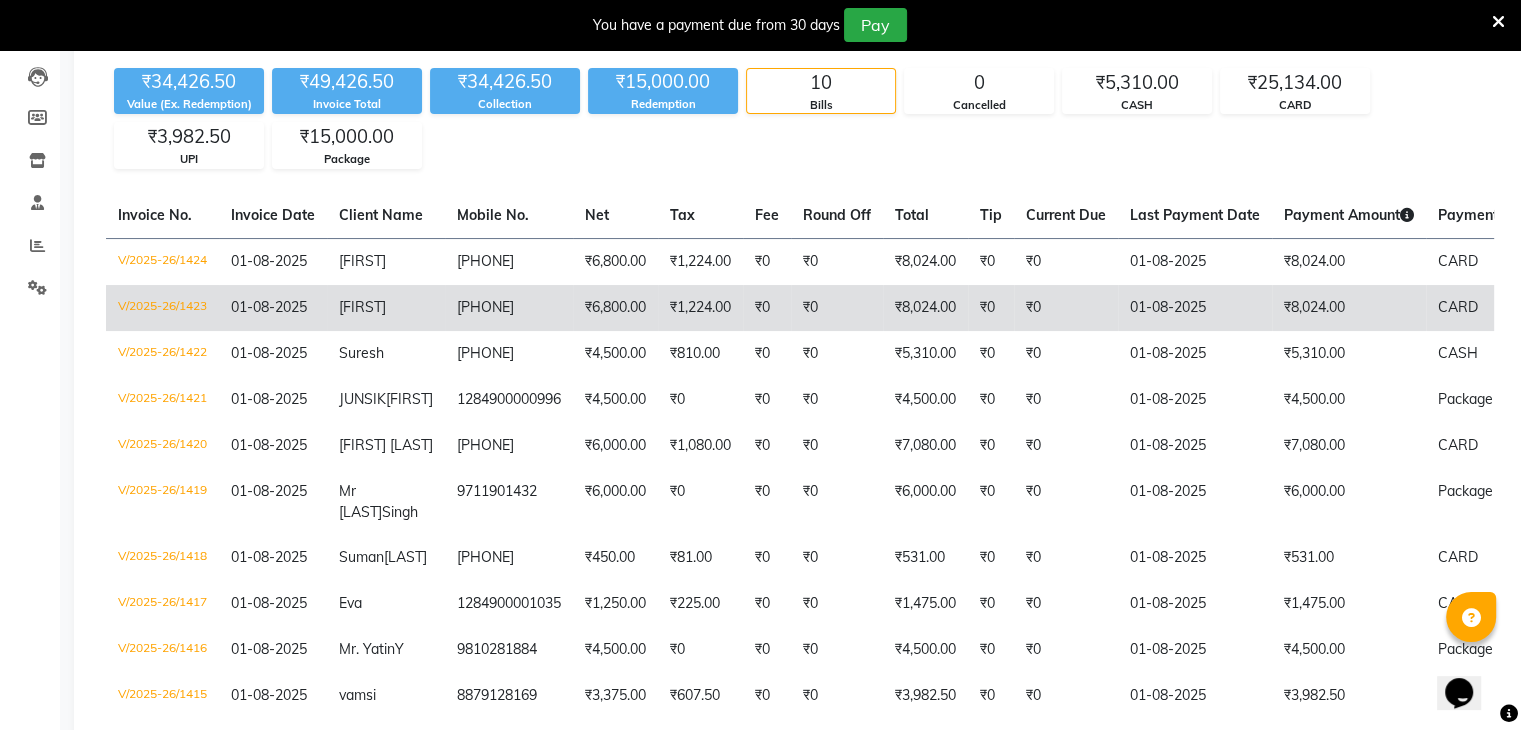 scroll, scrollTop: 350, scrollLeft: 0, axis: vertical 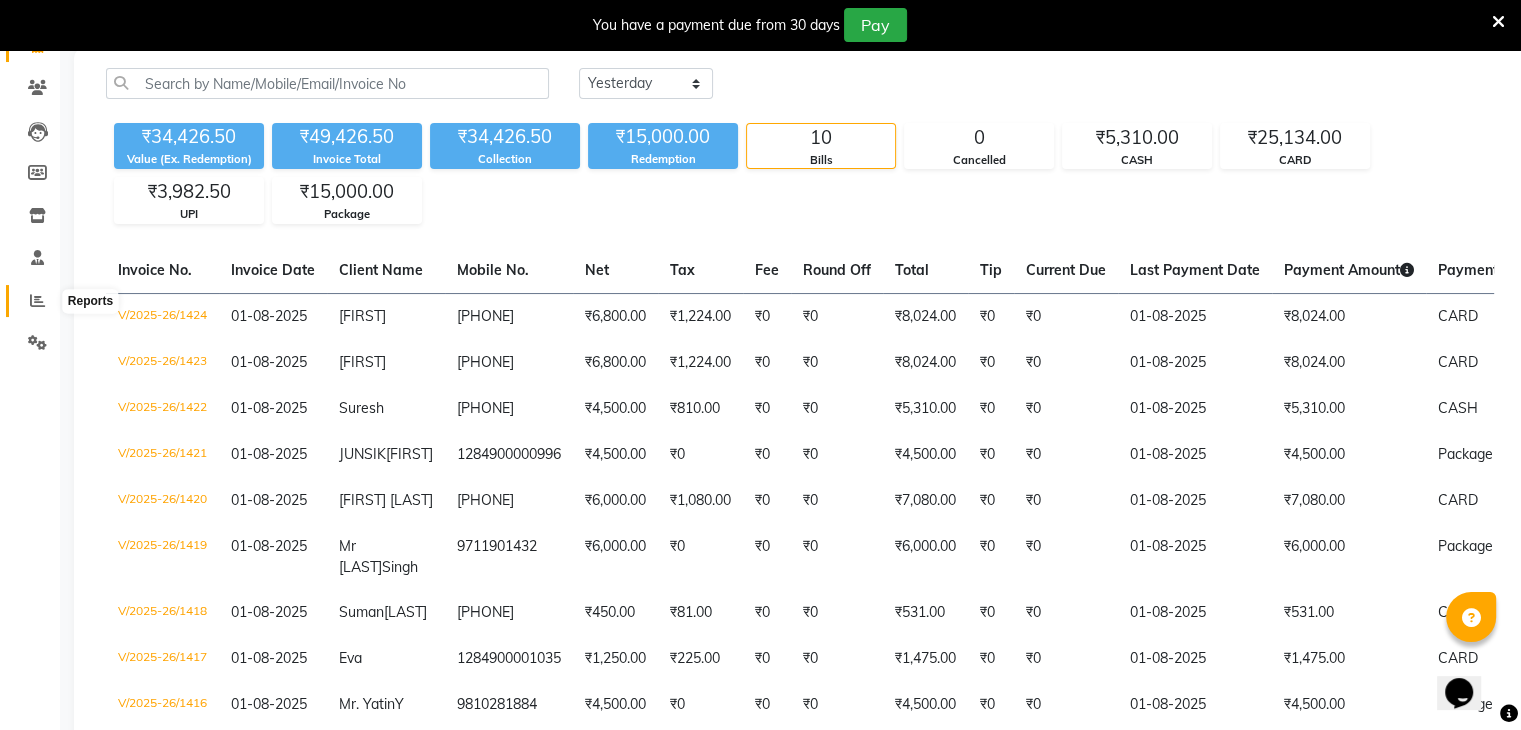 click 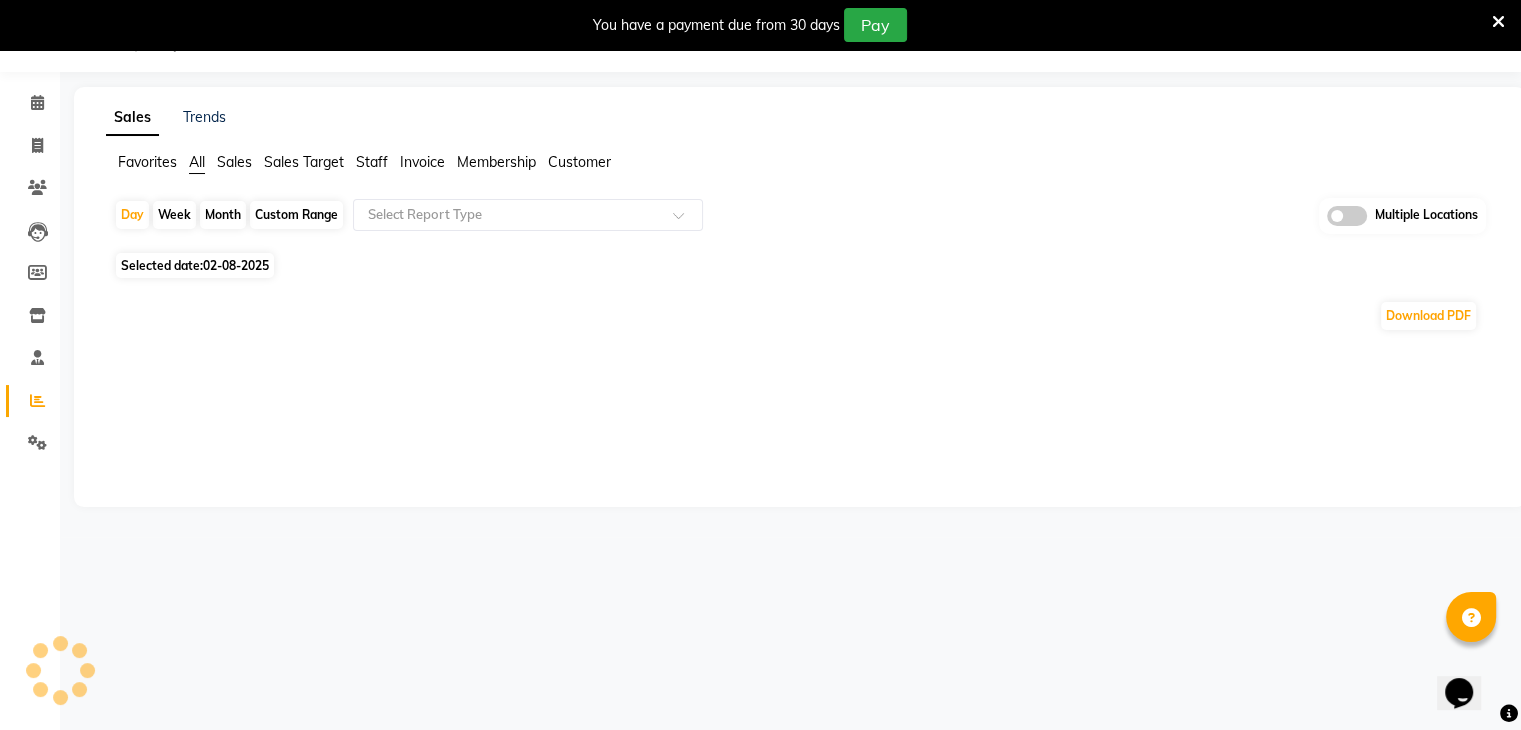 scroll, scrollTop: 150, scrollLeft: 0, axis: vertical 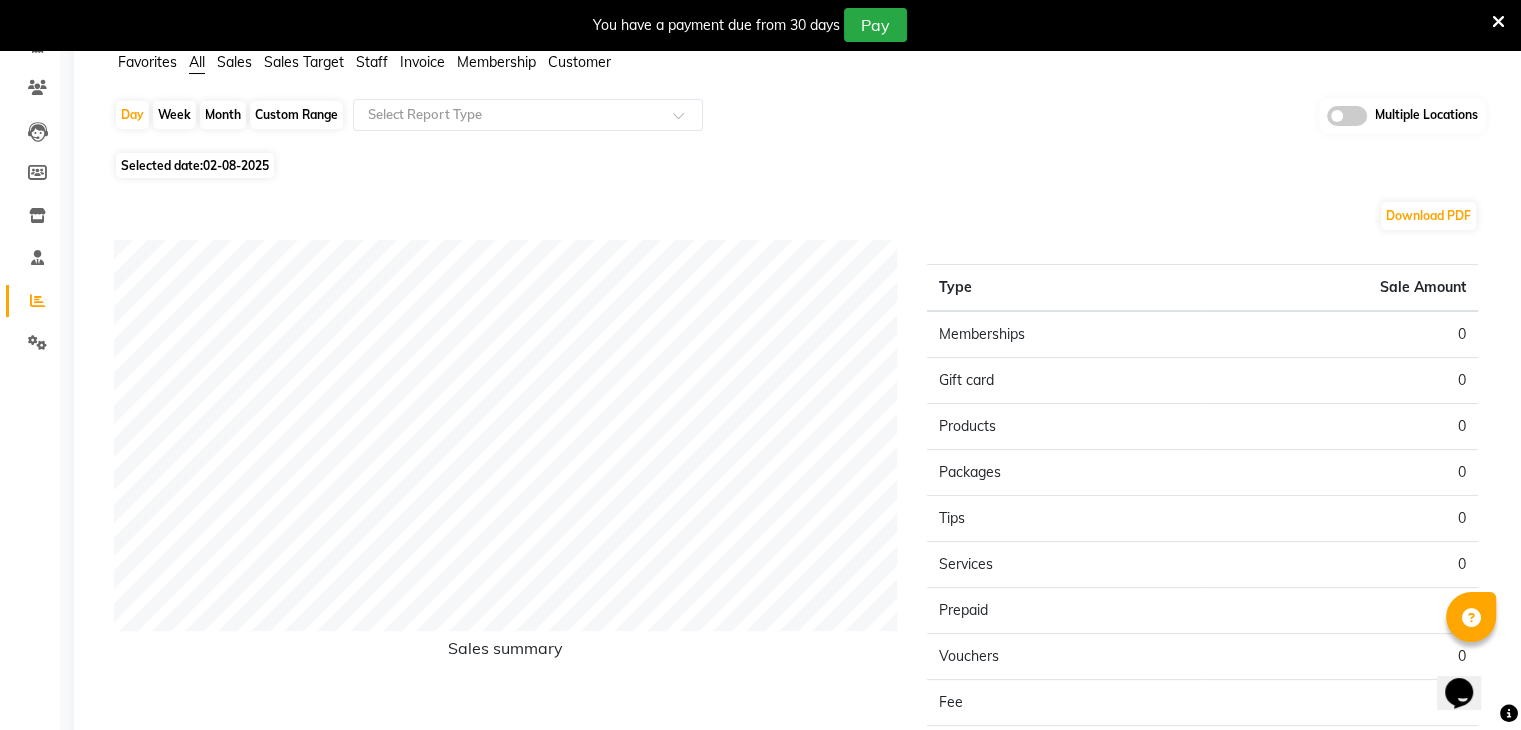 click on "02-08-2025" 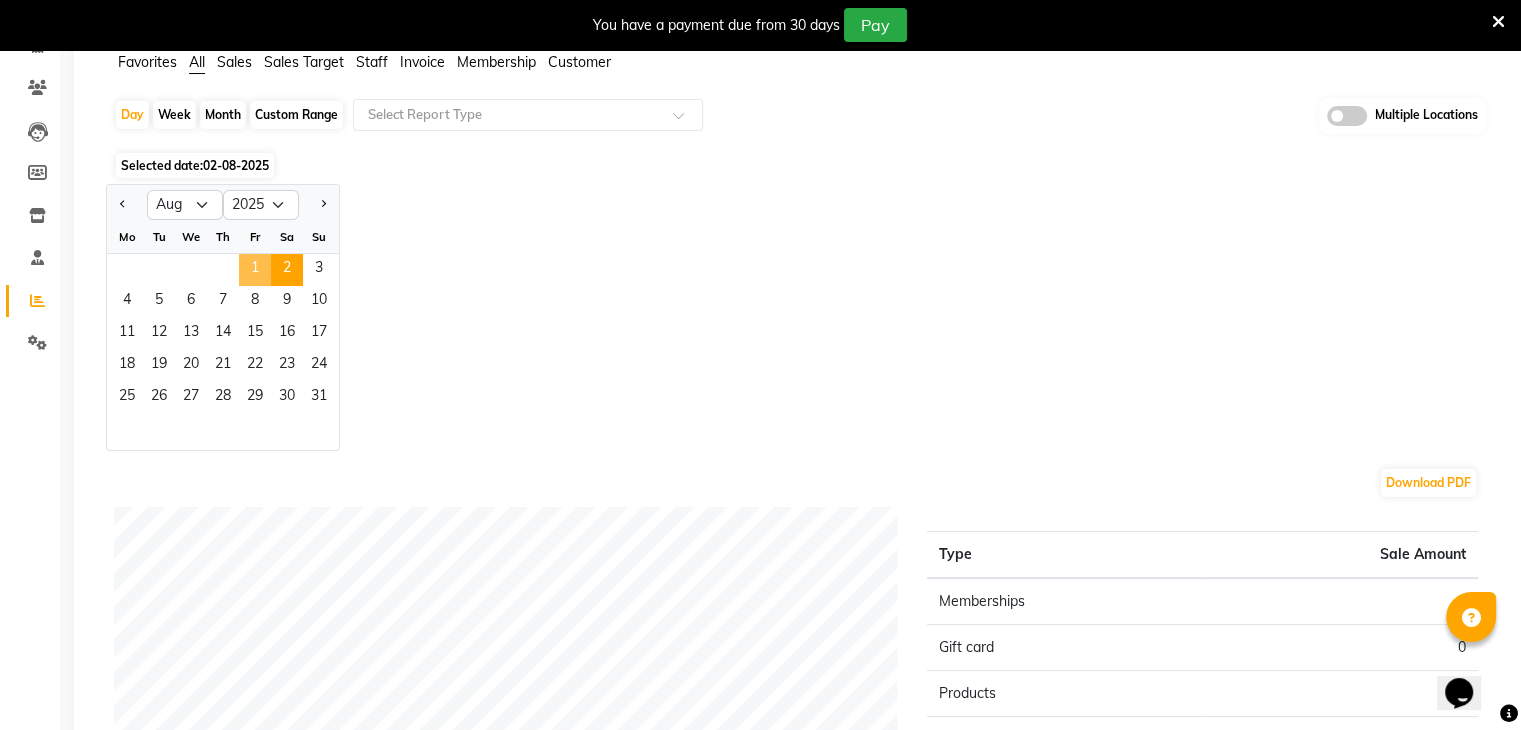 click on "1" 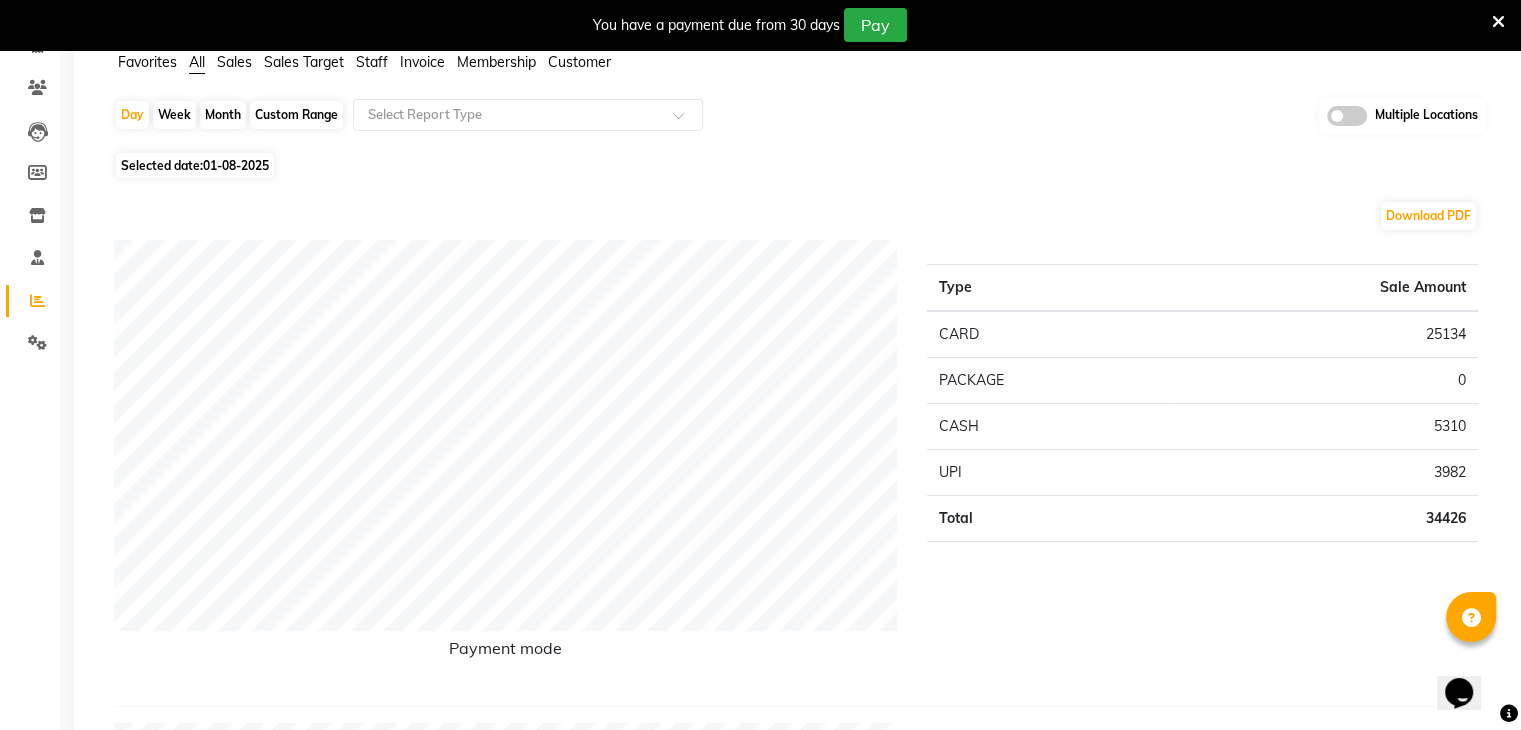 scroll, scrollTop: 0, scrollLeft: 0, axis: both 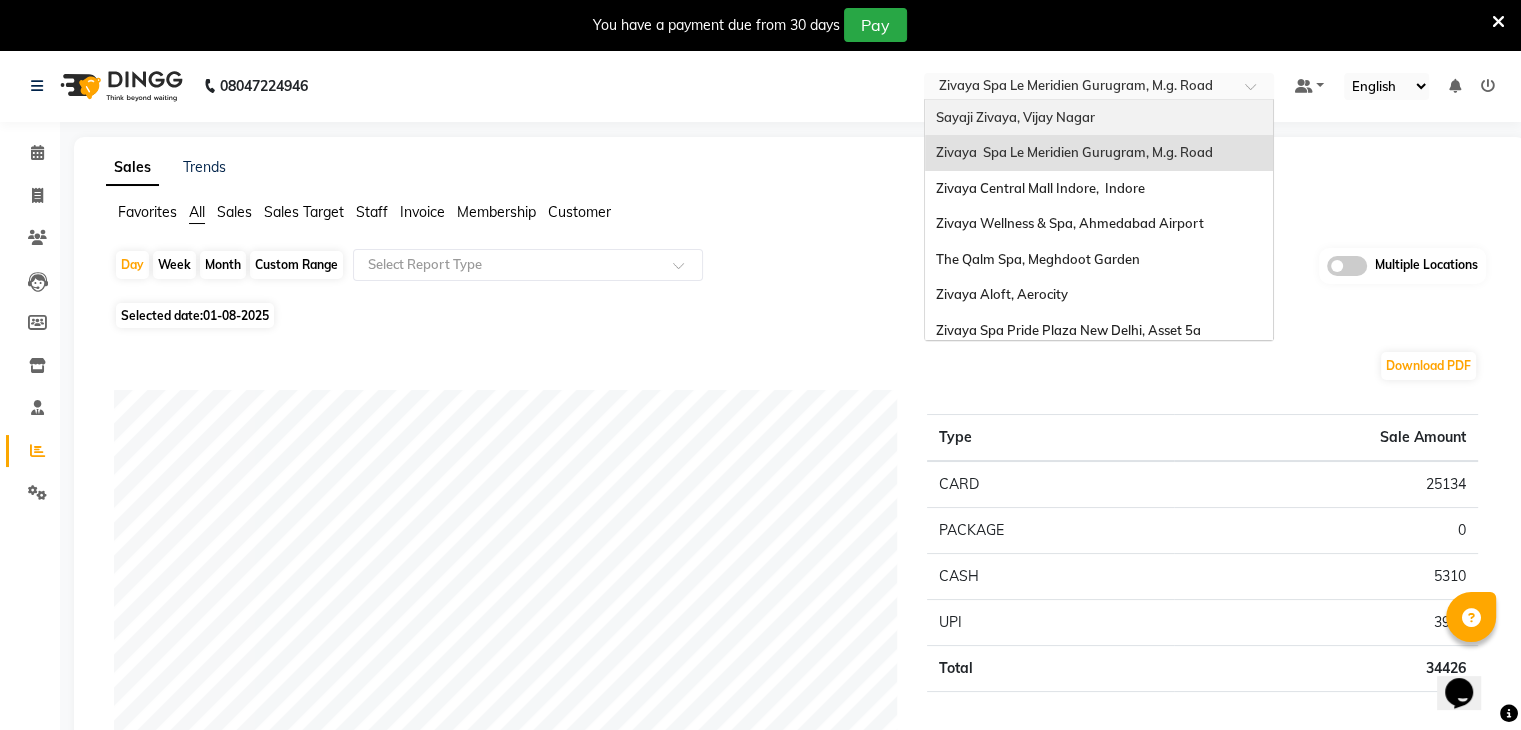 click on "Select Location × Zivaya  Spa Le Meridien Gurugram, M.g. Road Sayaji Zivaya, Vijay Nagar Zivaya  Spa Le Meridien Gurugram, M.g. Road Zivaya Central Mall Indore,  Indore   Zivaya Wellness & Spa, Ahmedabad Airport The Qalm Spa, Meghdoot Garden Zivaya Aloft, Aerocity Zivaya Spa Pride Plaza New Delhi, Asset 5a Zivaya Spa  Hilton Jaipur , Jaipur   Zivaya -The Belvedere Golf & Country Club / Ahmedabad, Gandhinagar Hwy Zivaya Spa  The Ummed Ahmedabad , Hansol Zivaya-panghat Spa Udaipur, Panghat   Zivaya Wellness & Spa, Mumbai Airport" at bounding box center [1099, 86] 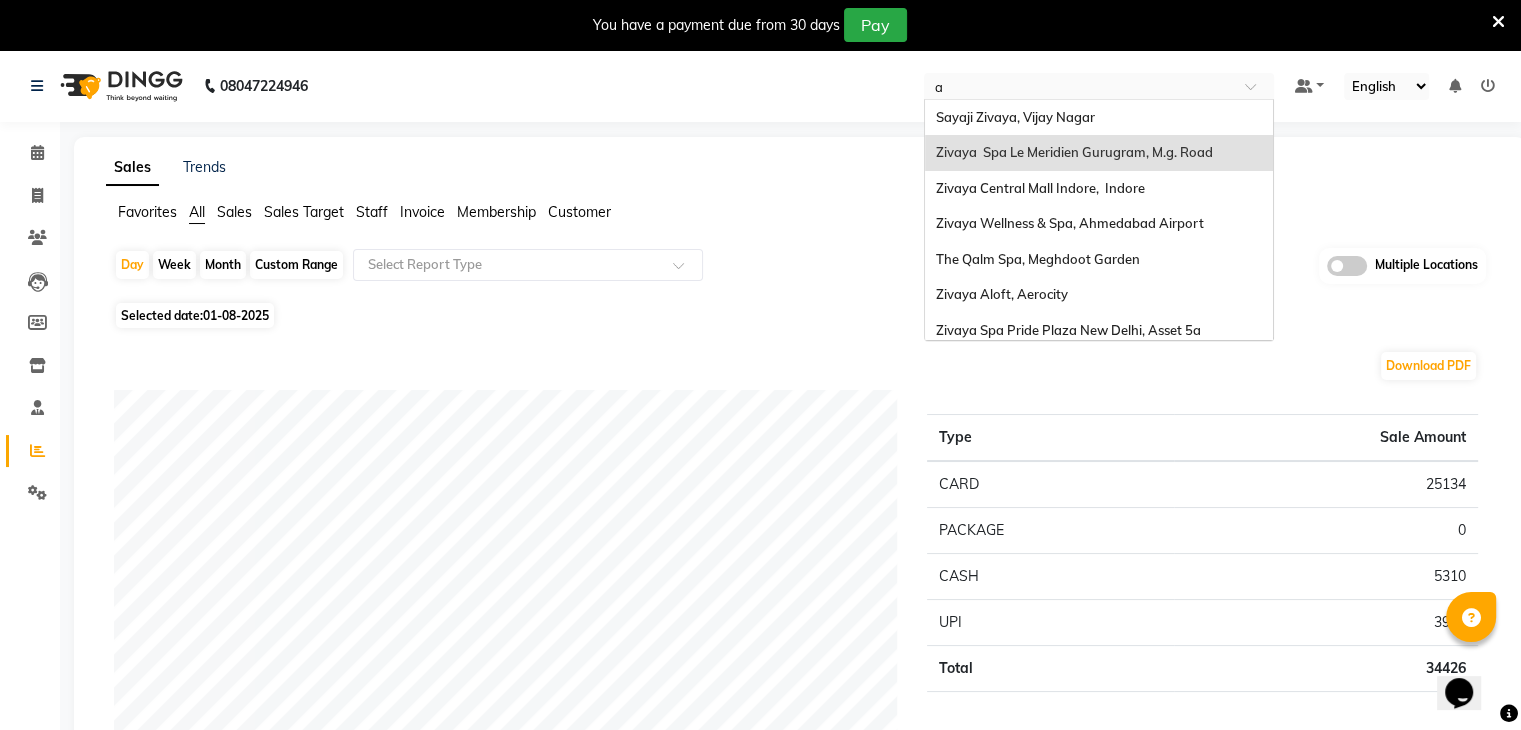 type on "ah" 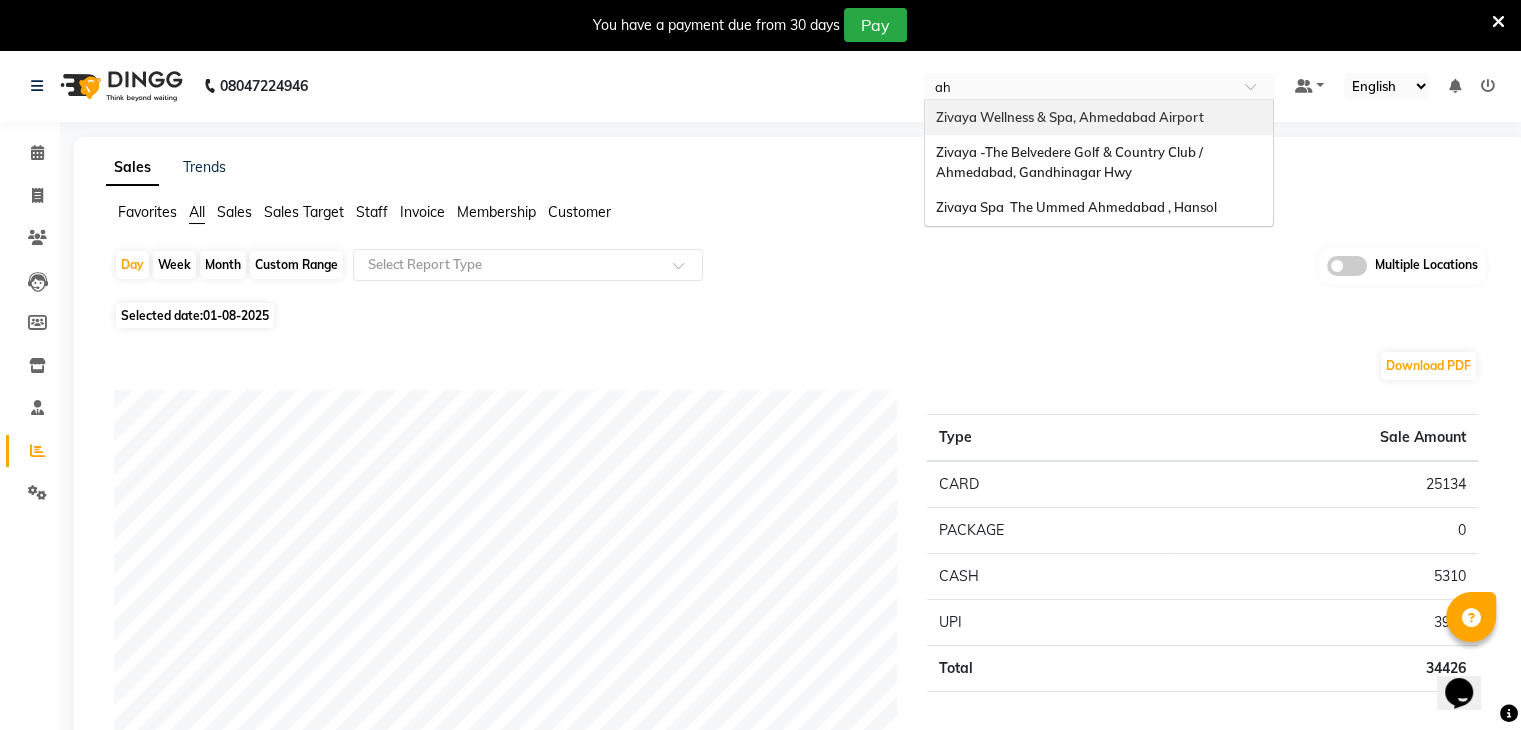 click on "Zivaya Wellness & Spa, Ahmedabad Airport" at bounding box center [1069, 117] 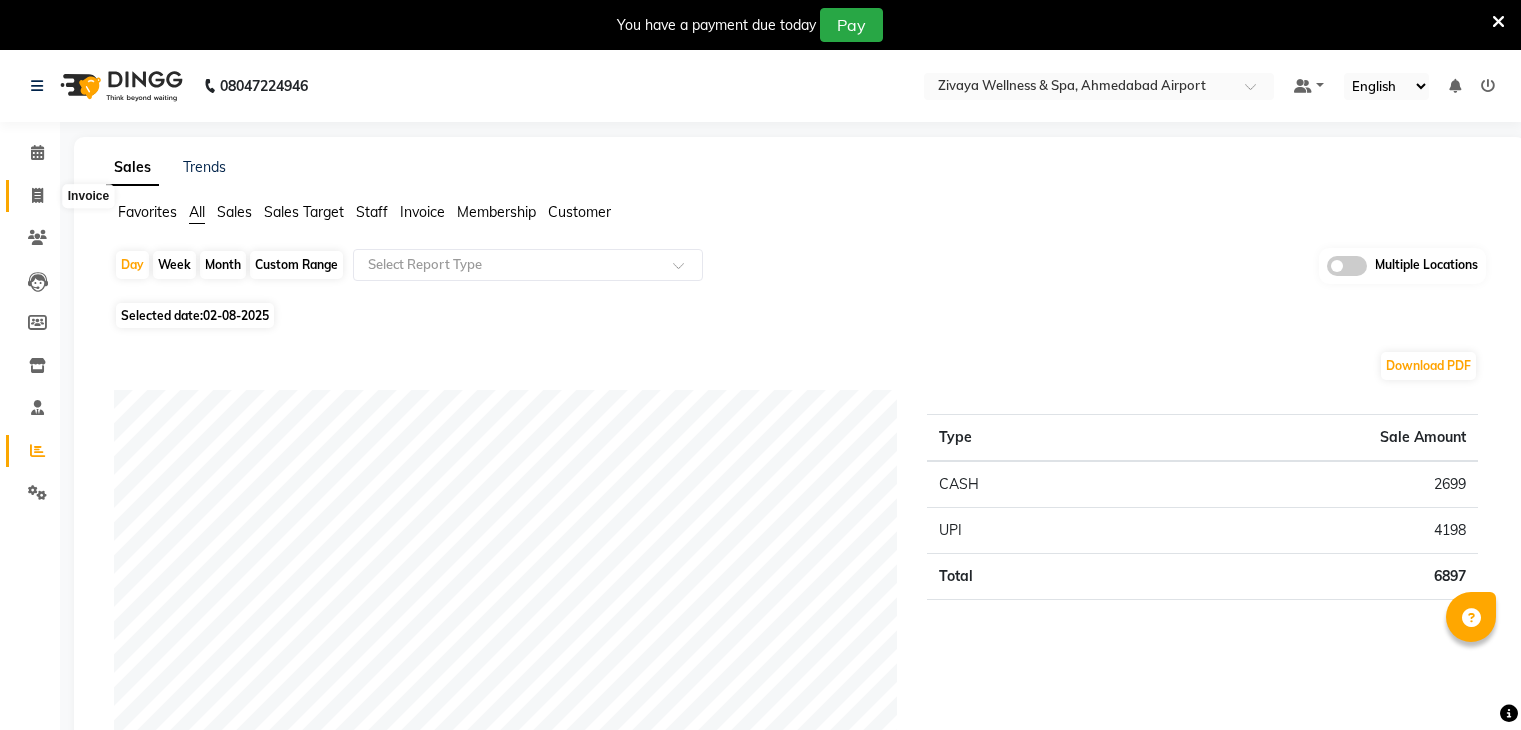 scroll, scrollTop: 0, scrollLeft: 0, axis: both 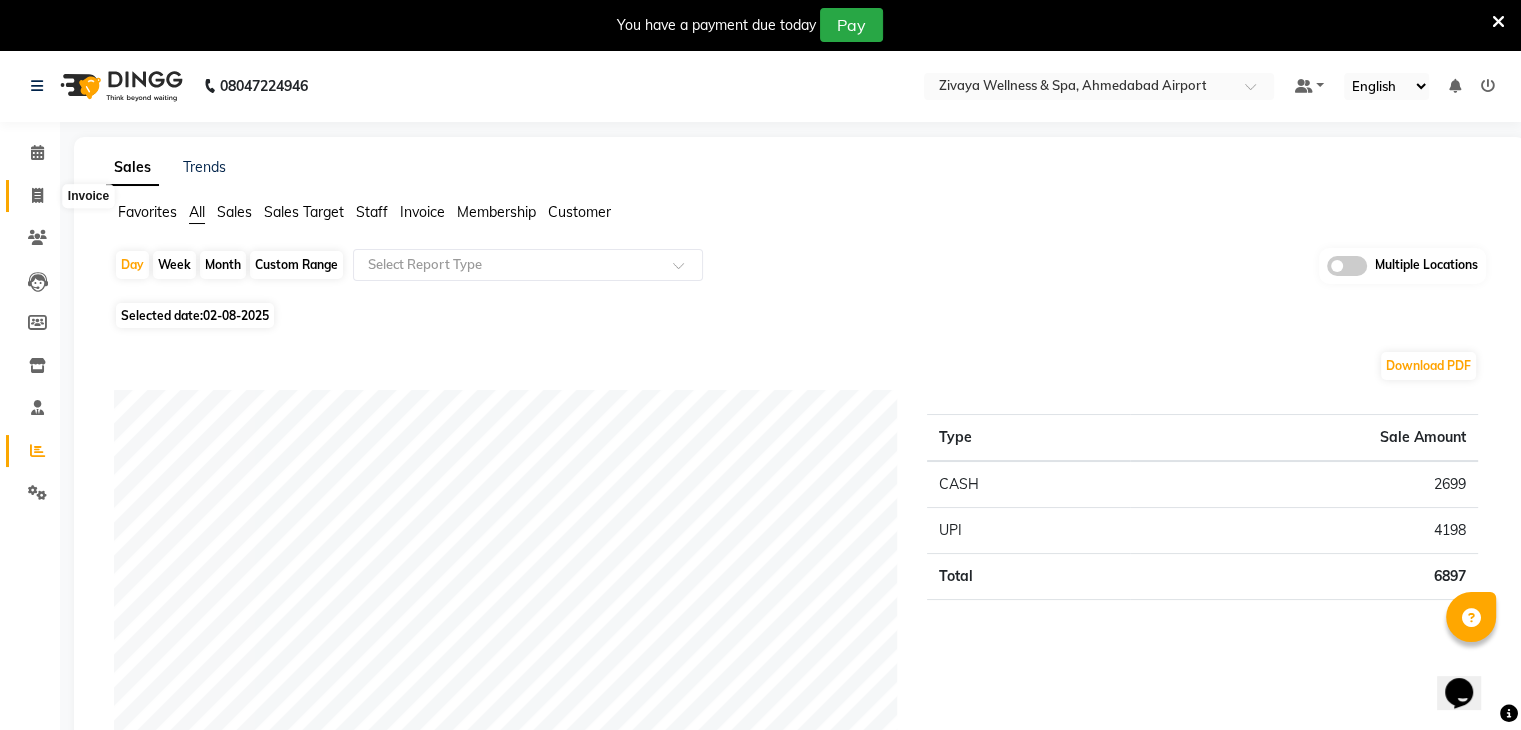 click 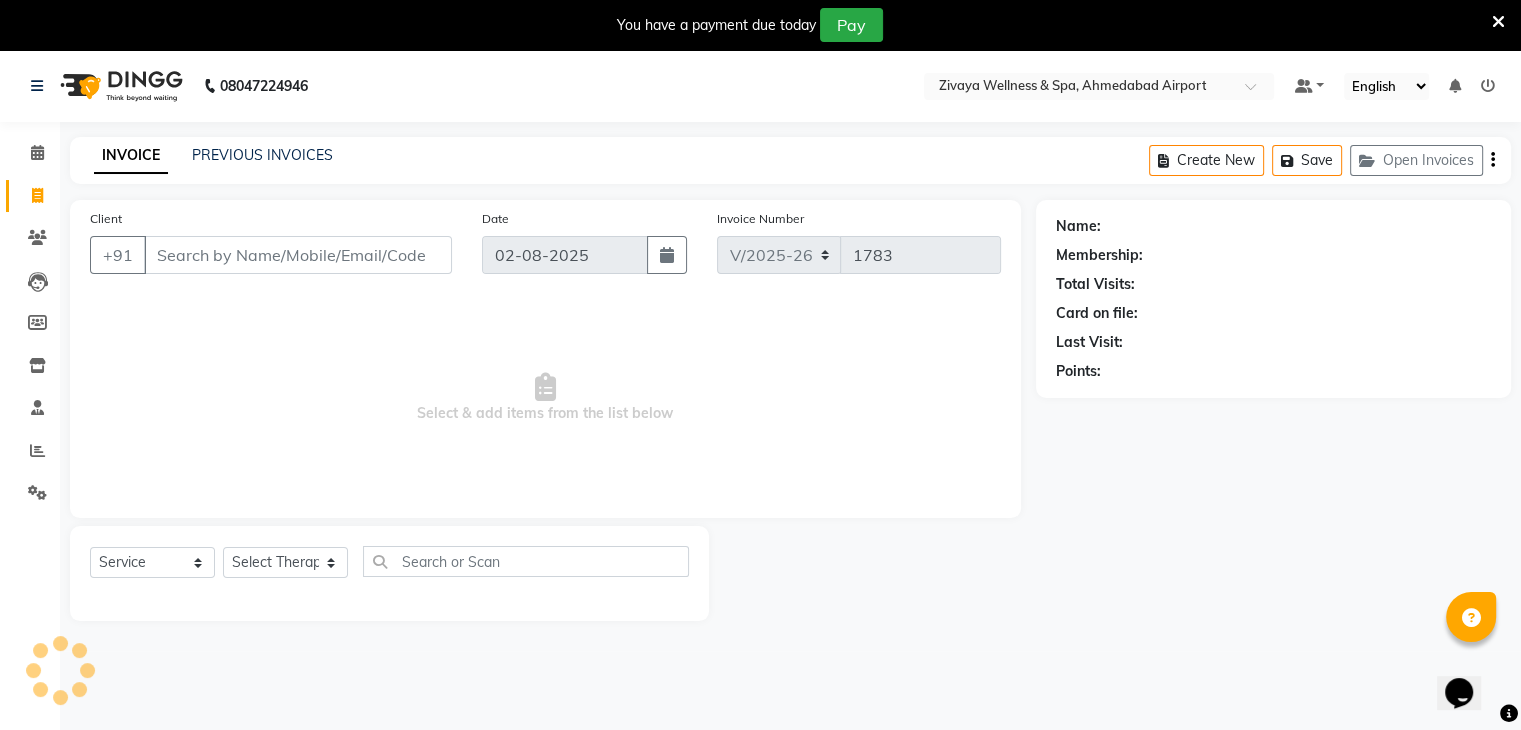 scroll, scrollTop: 50, scrollLeft: 0, axis: vertical 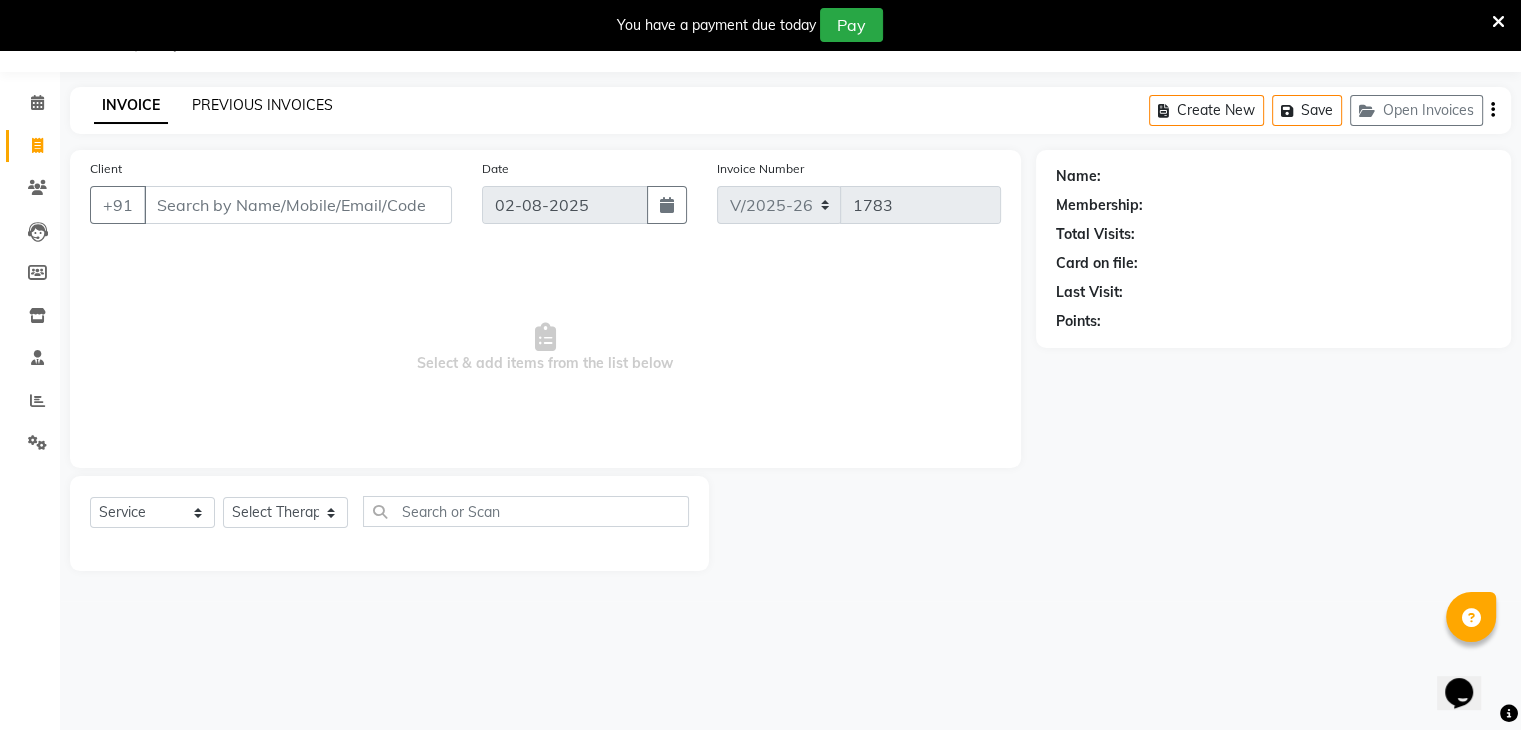 click on "PREVIOUS INVOICES" 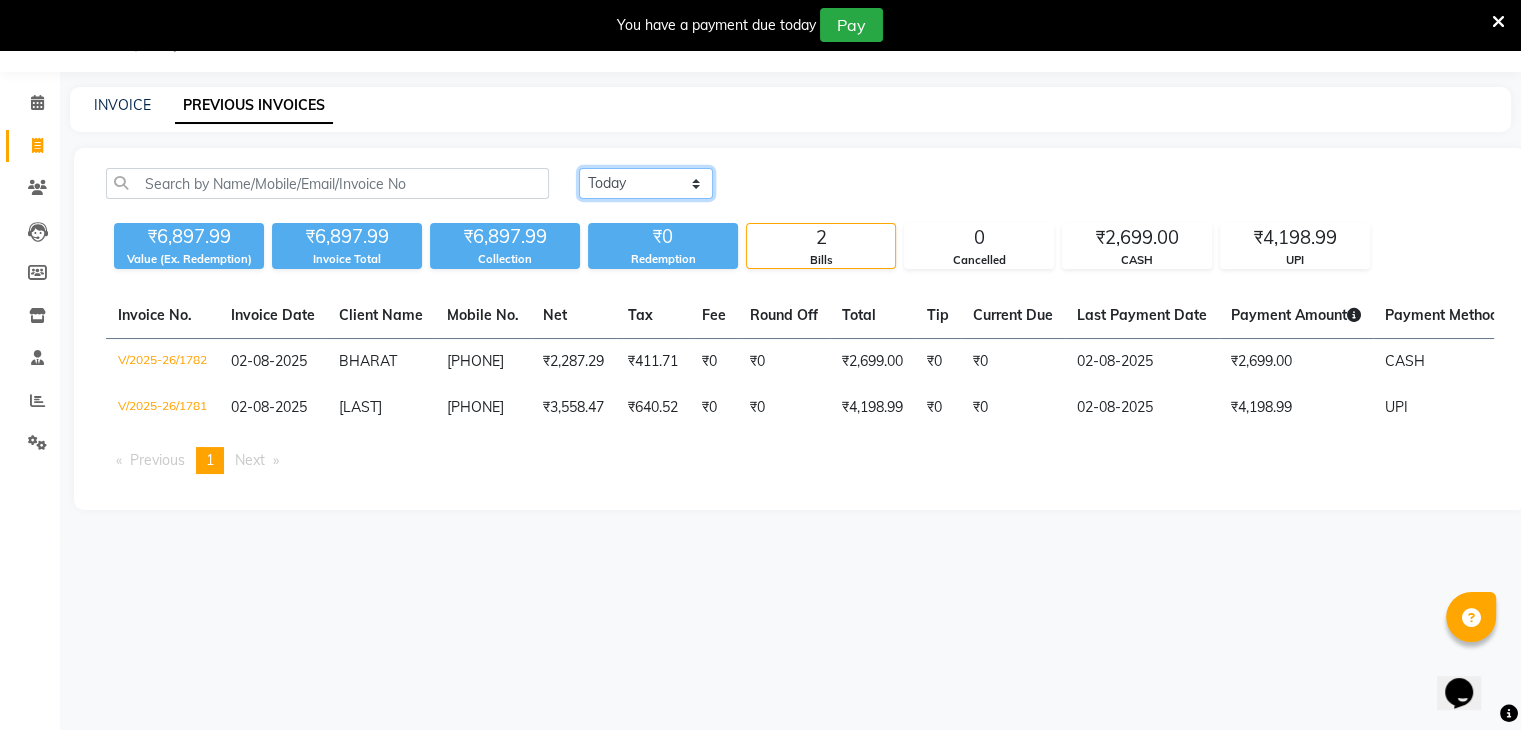 click on "Today Yesterday Custom Range" 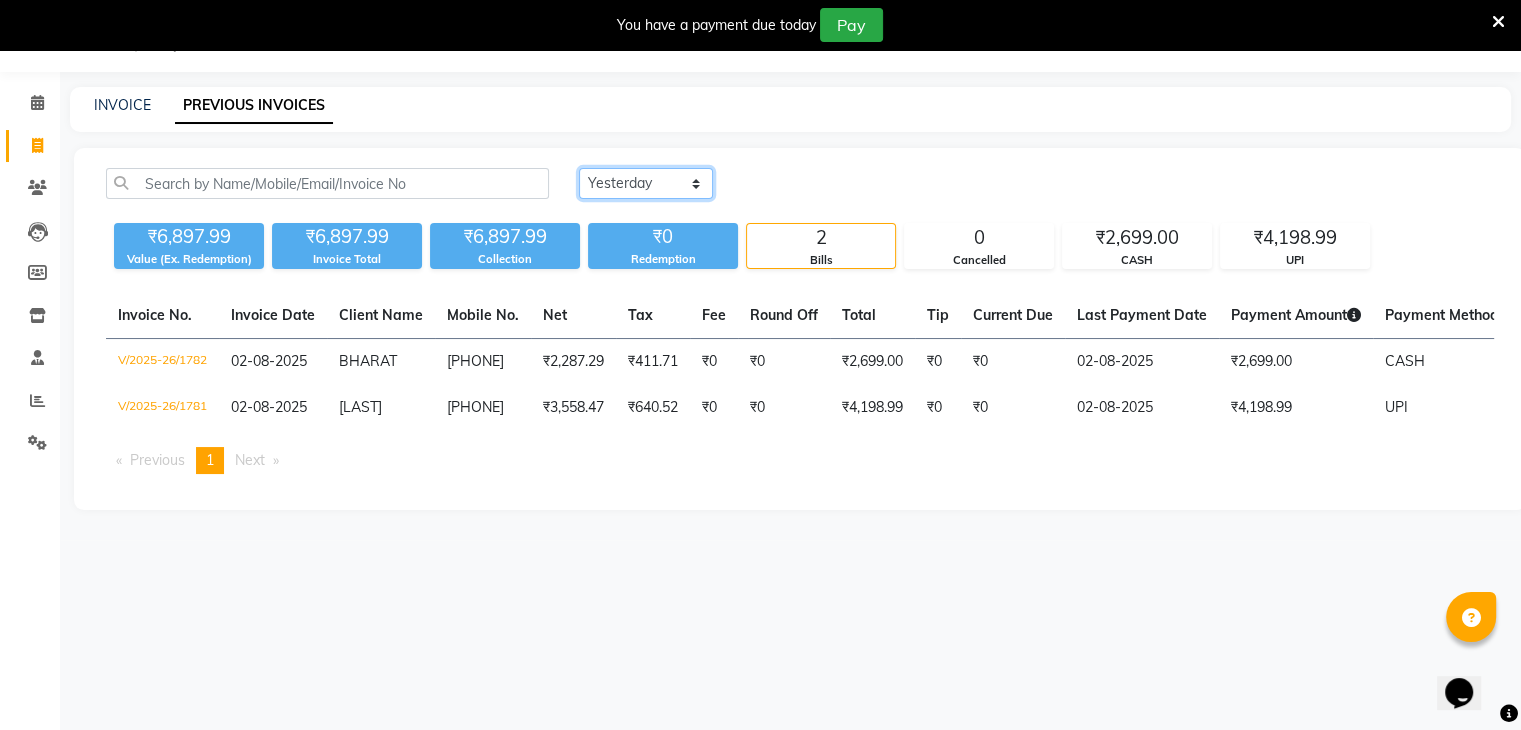 click on "Today Yesterday Custom Range" 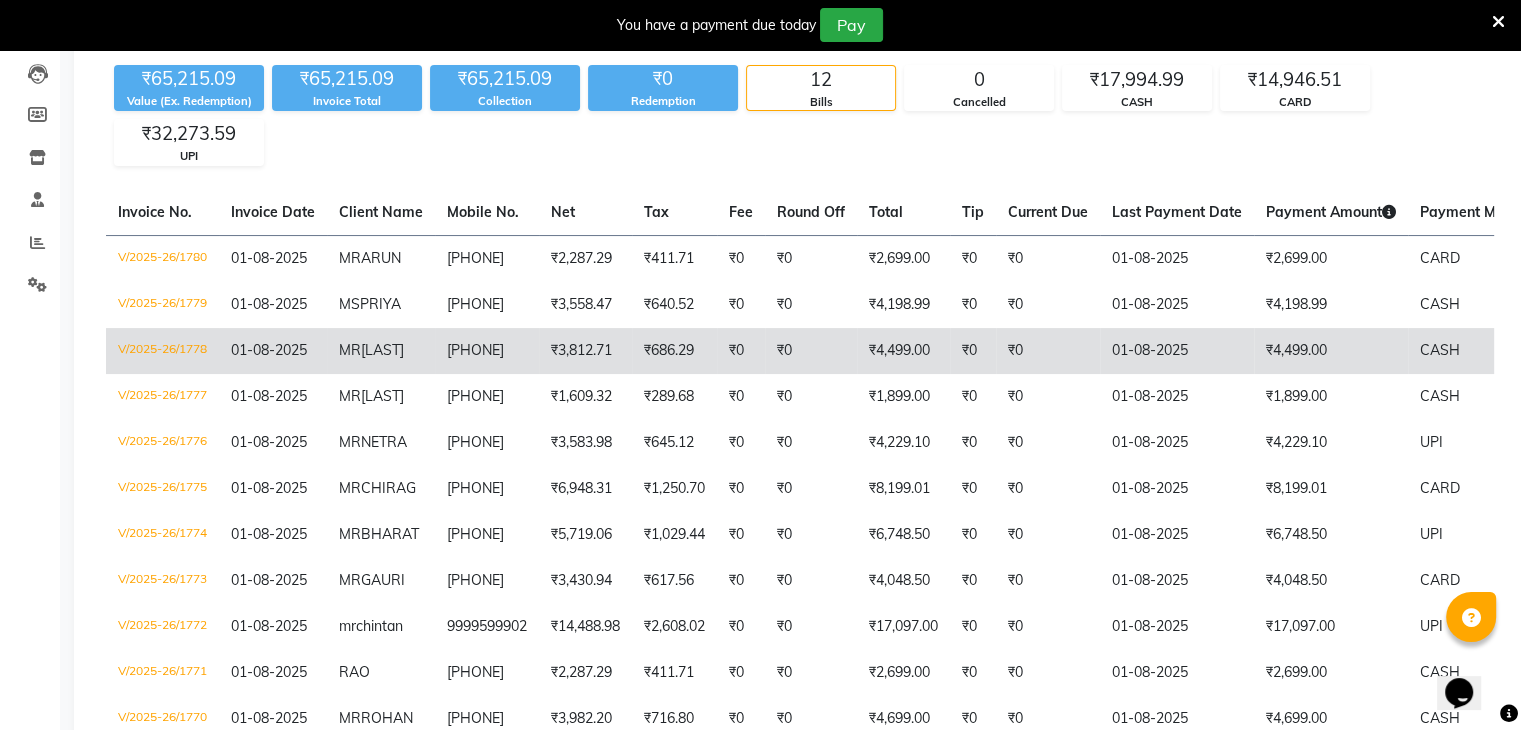 scroll, scrollTop: 350, scrollLeft: 0, axis: vertical 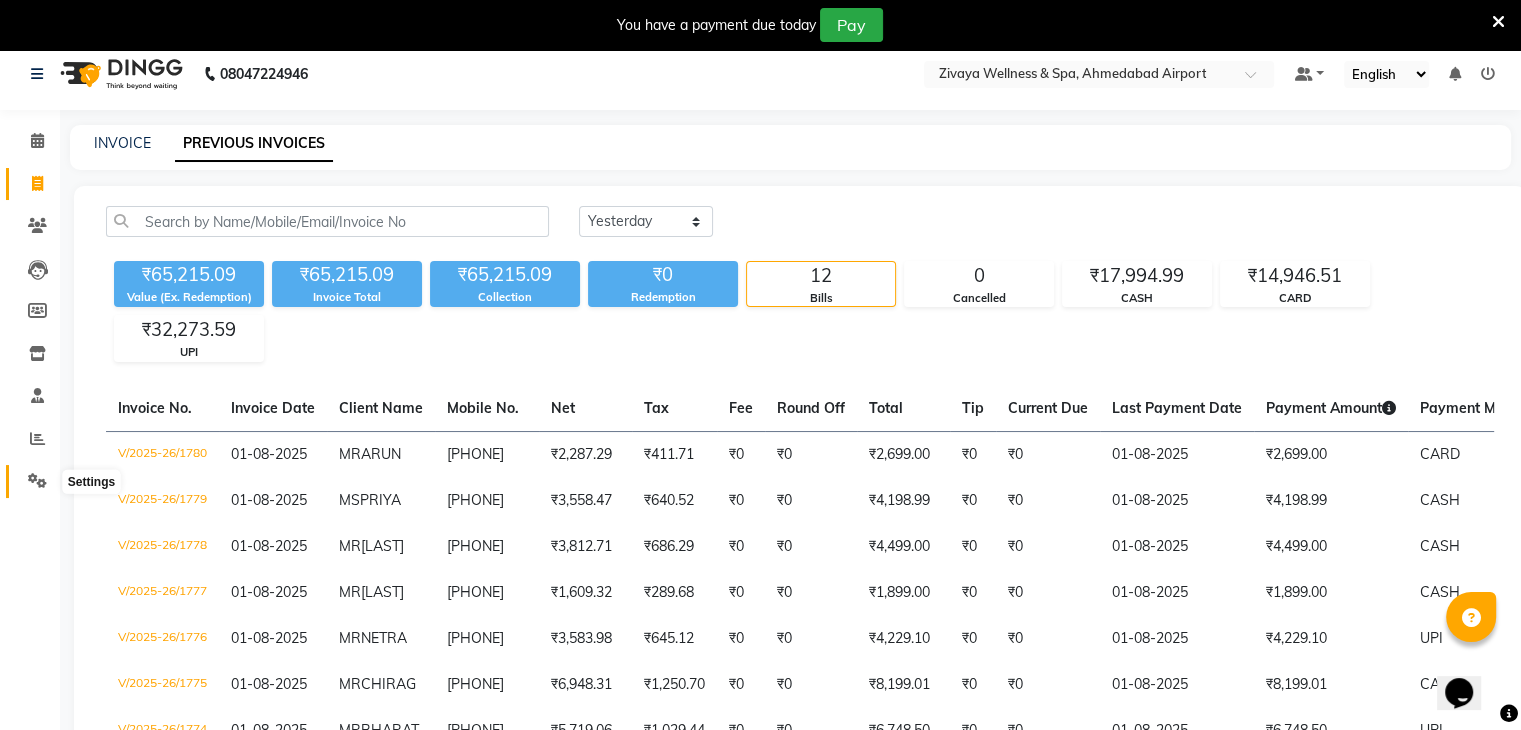 click 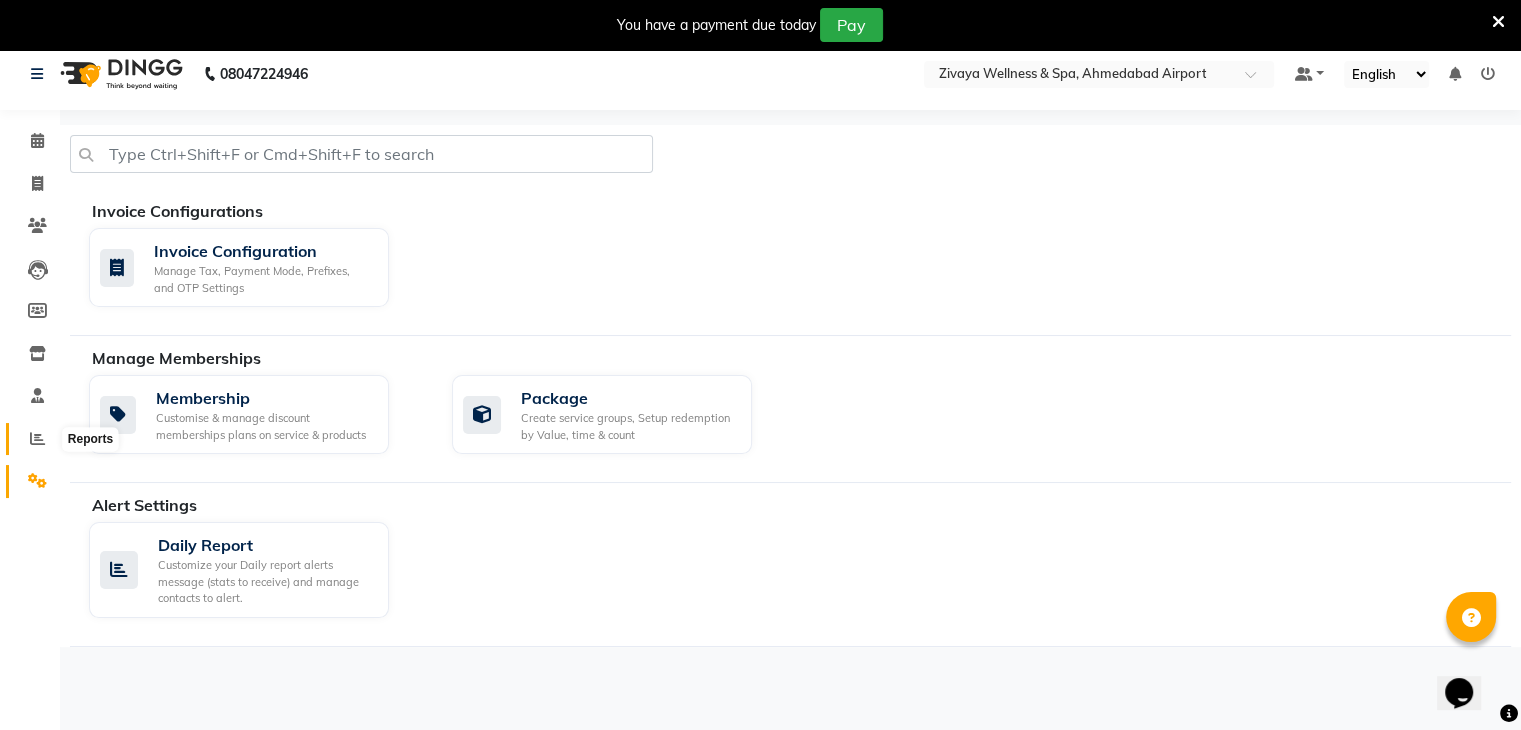 click 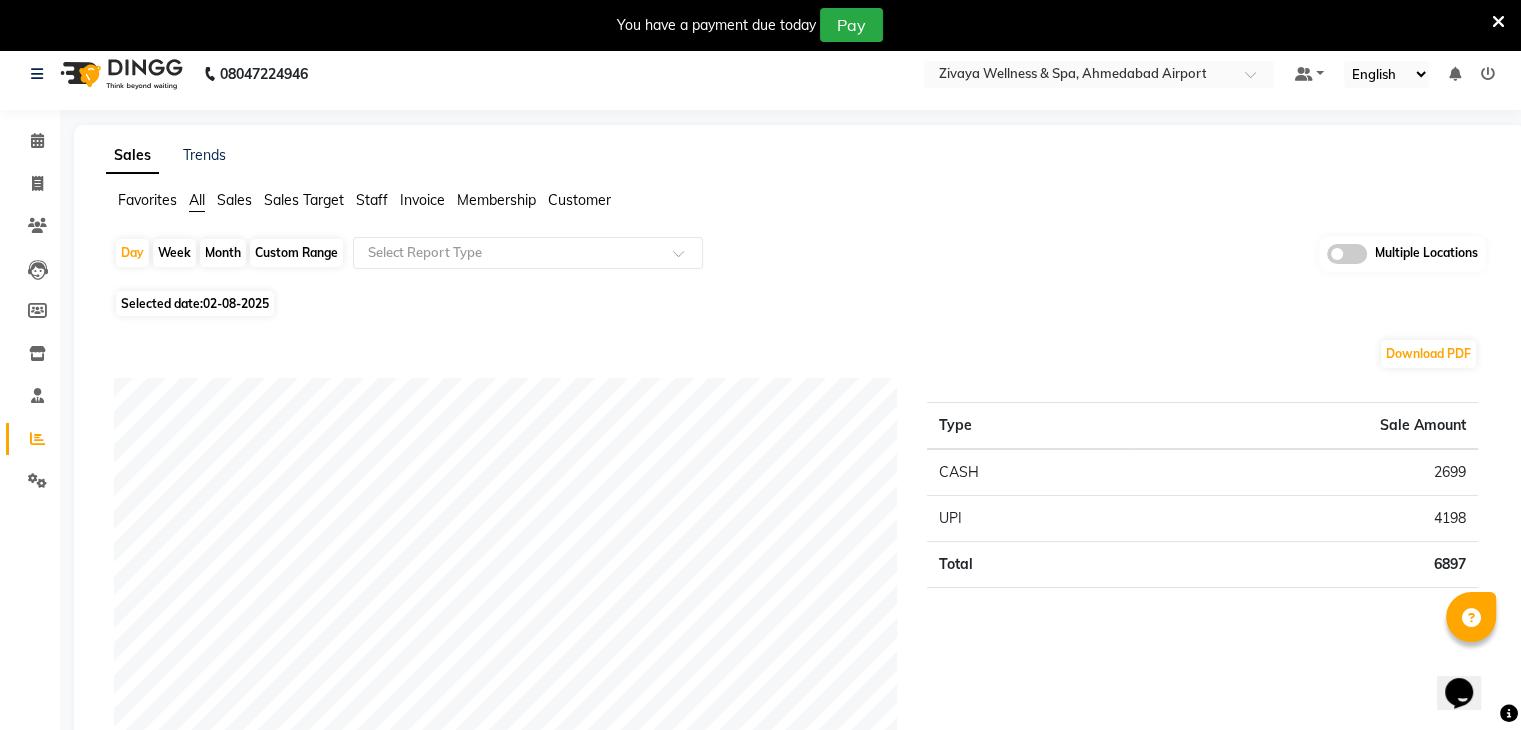 click on "02-08-2025" 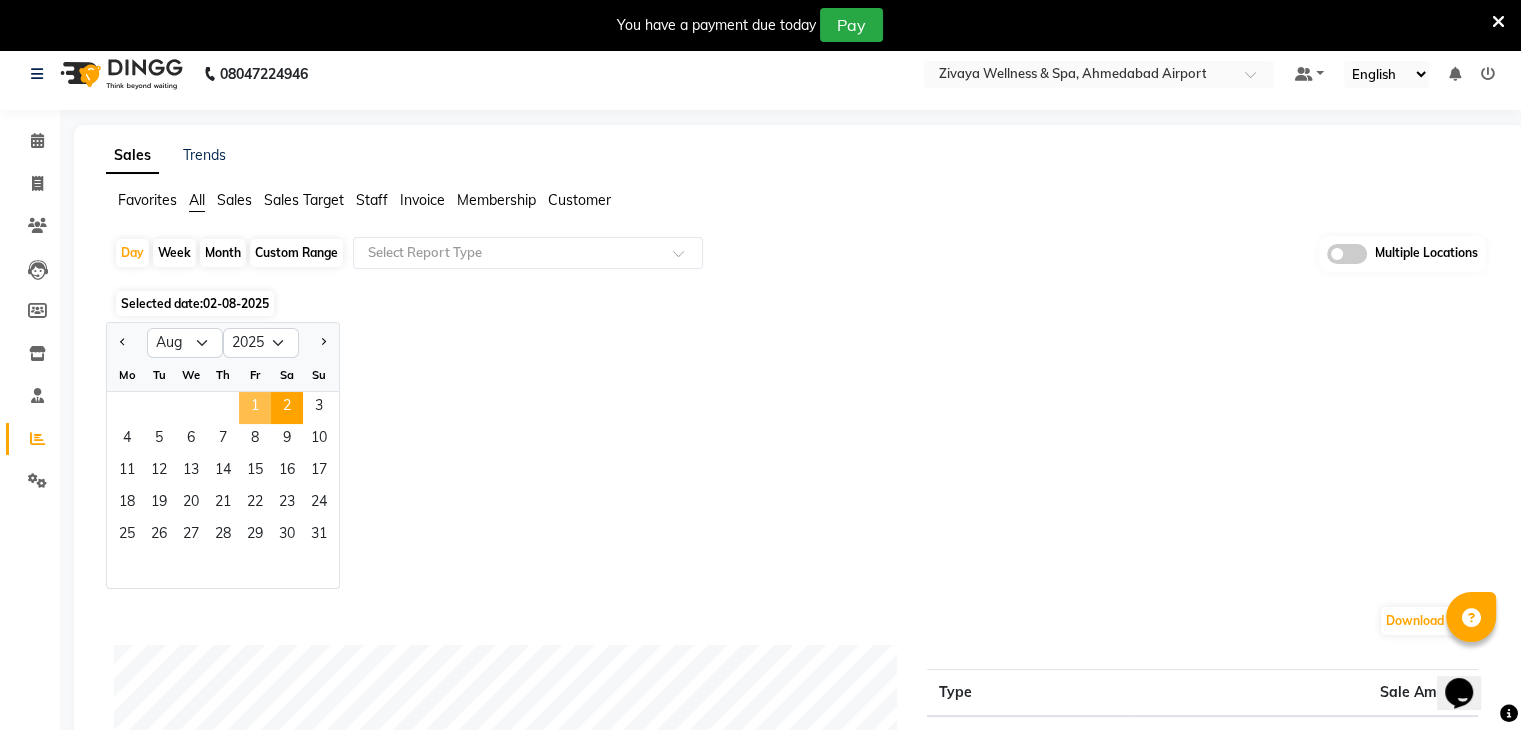 click on "1" 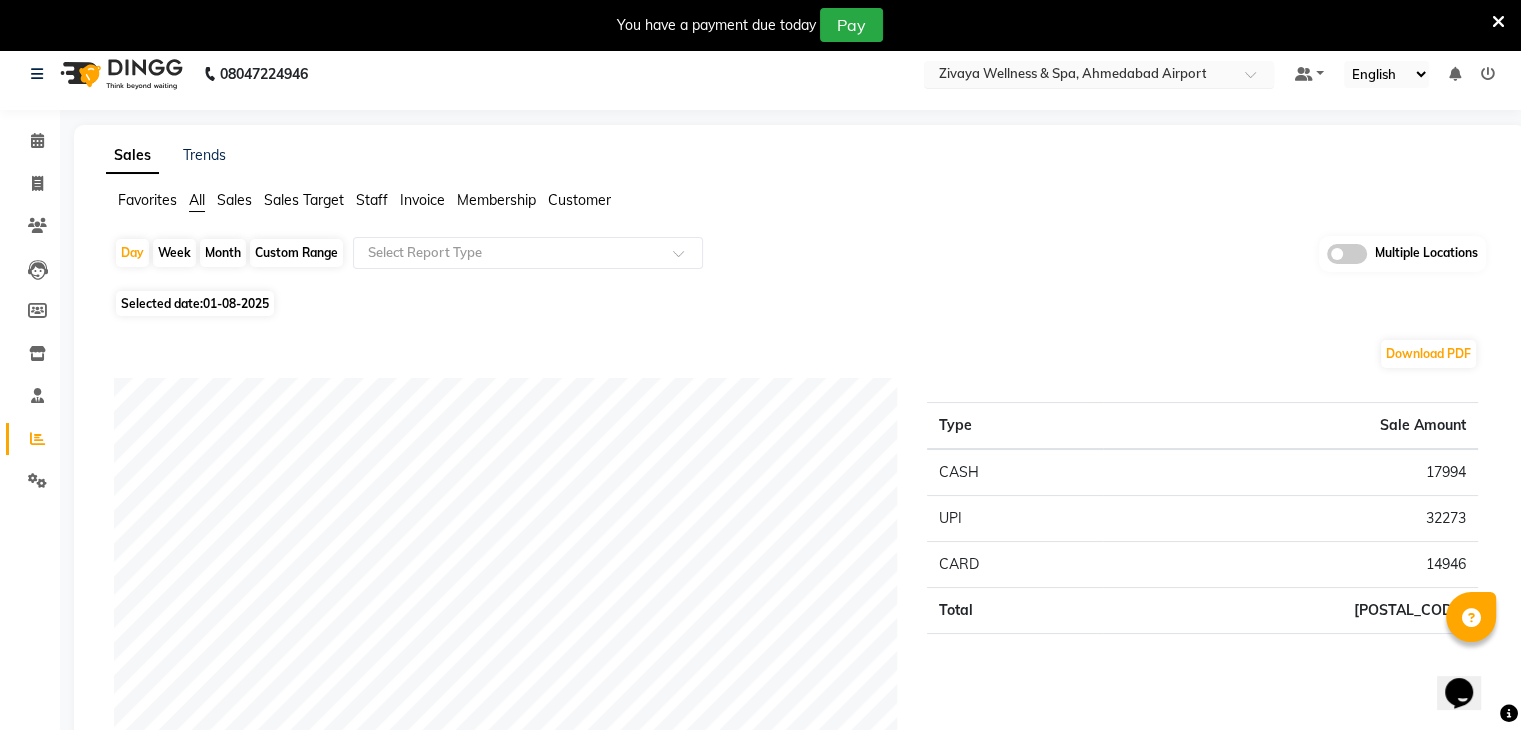 click at bounding box center (1079, 76) 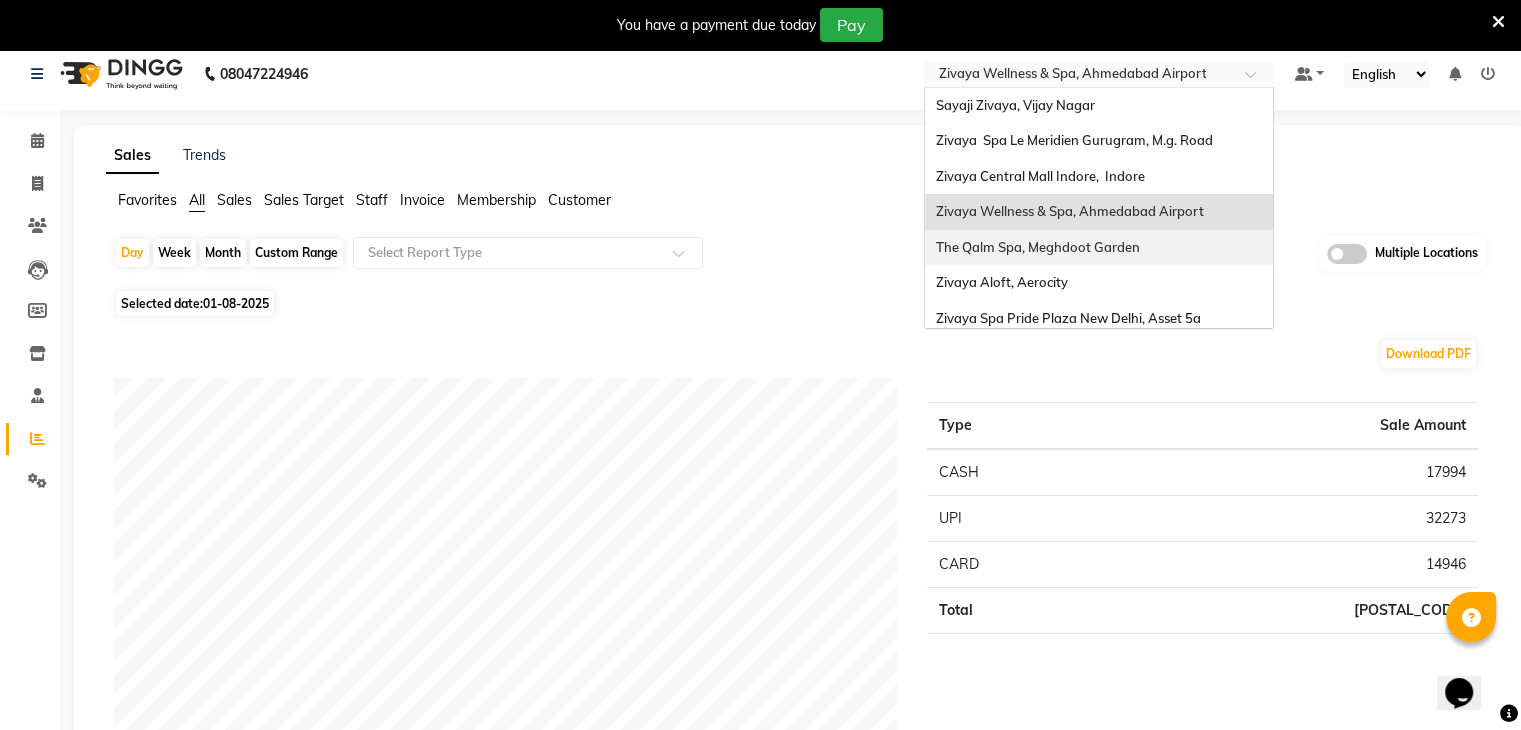 click on "The Qalm Spa, Meghdoot Garden" at bounding box center [1037, 247] 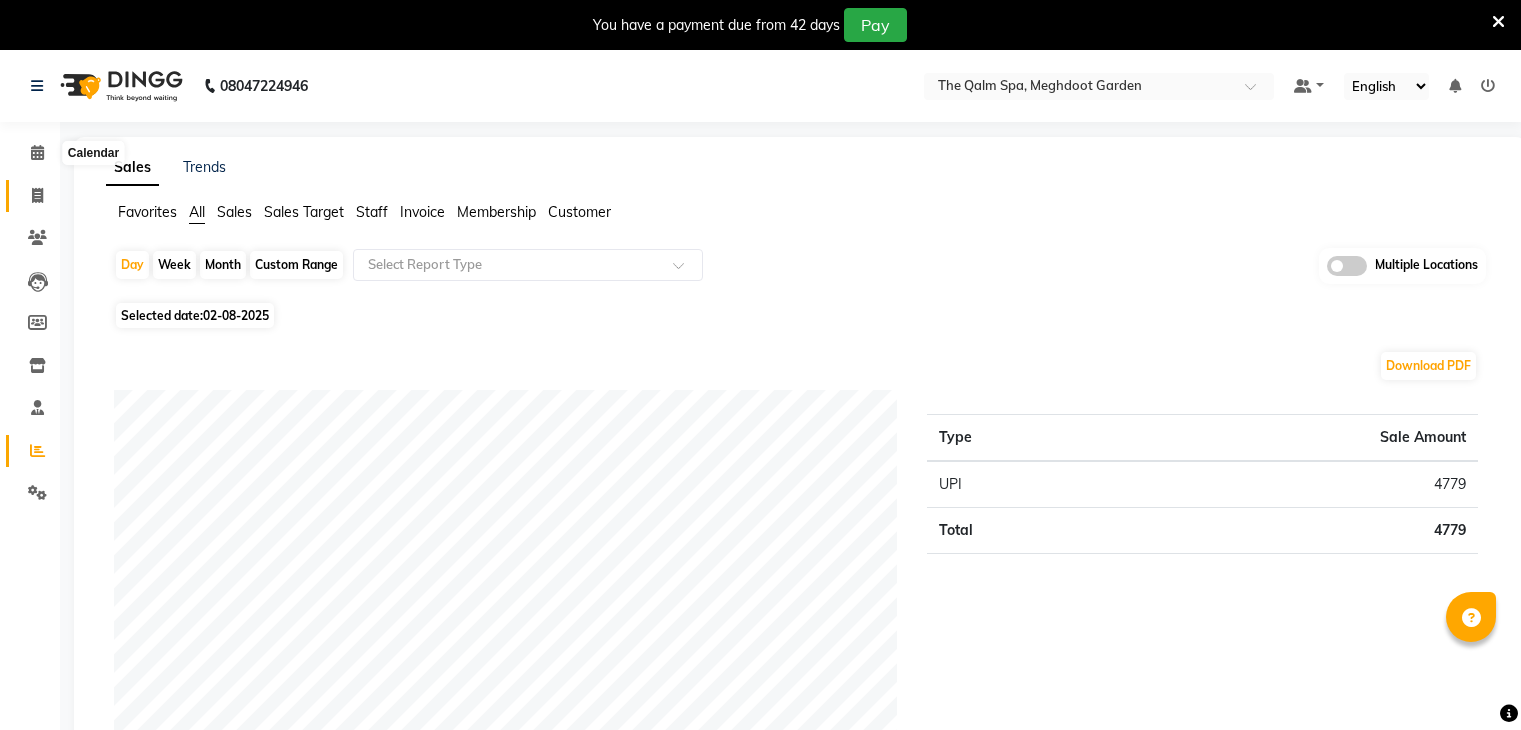 scroll, scrollTop: 0, scrollLeft: 0, axis: both 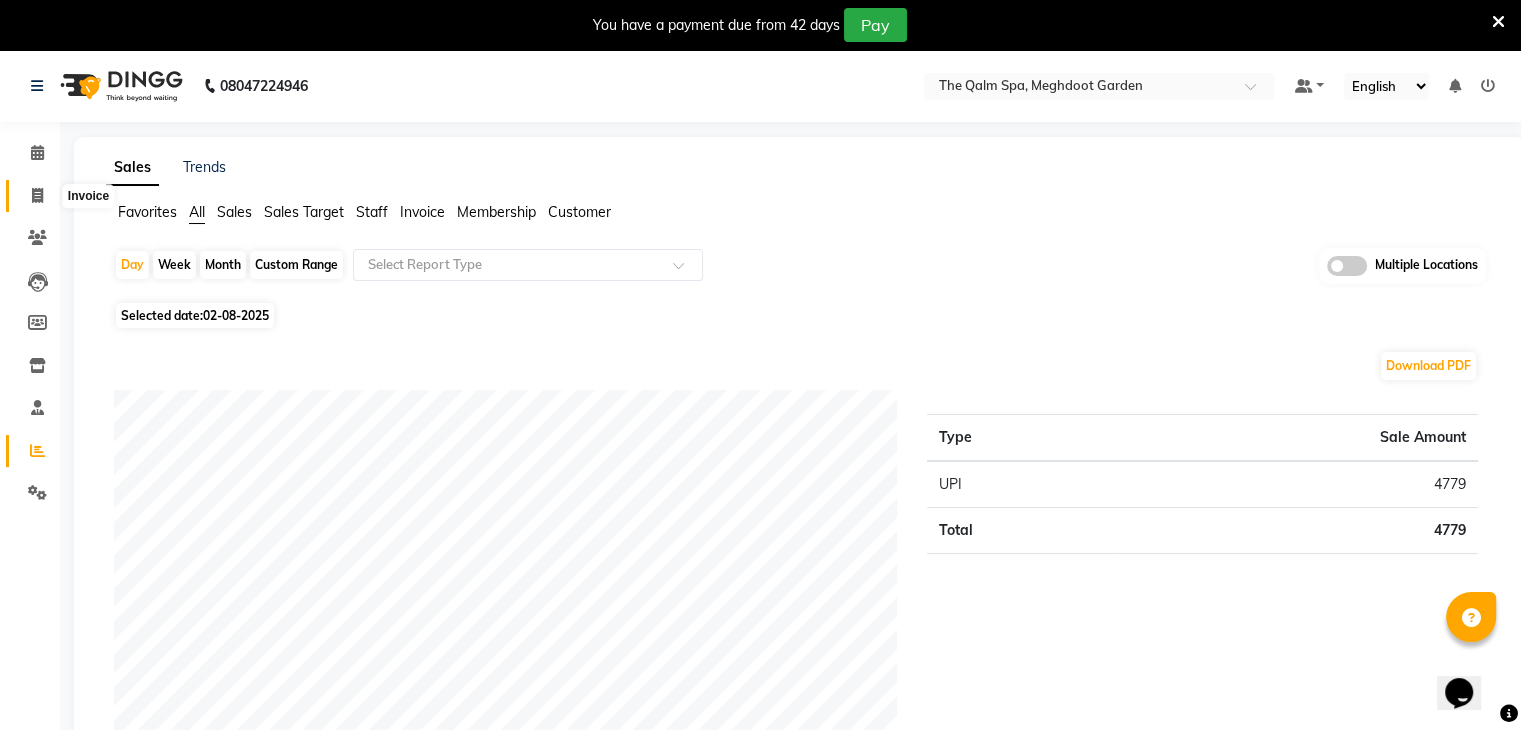 click 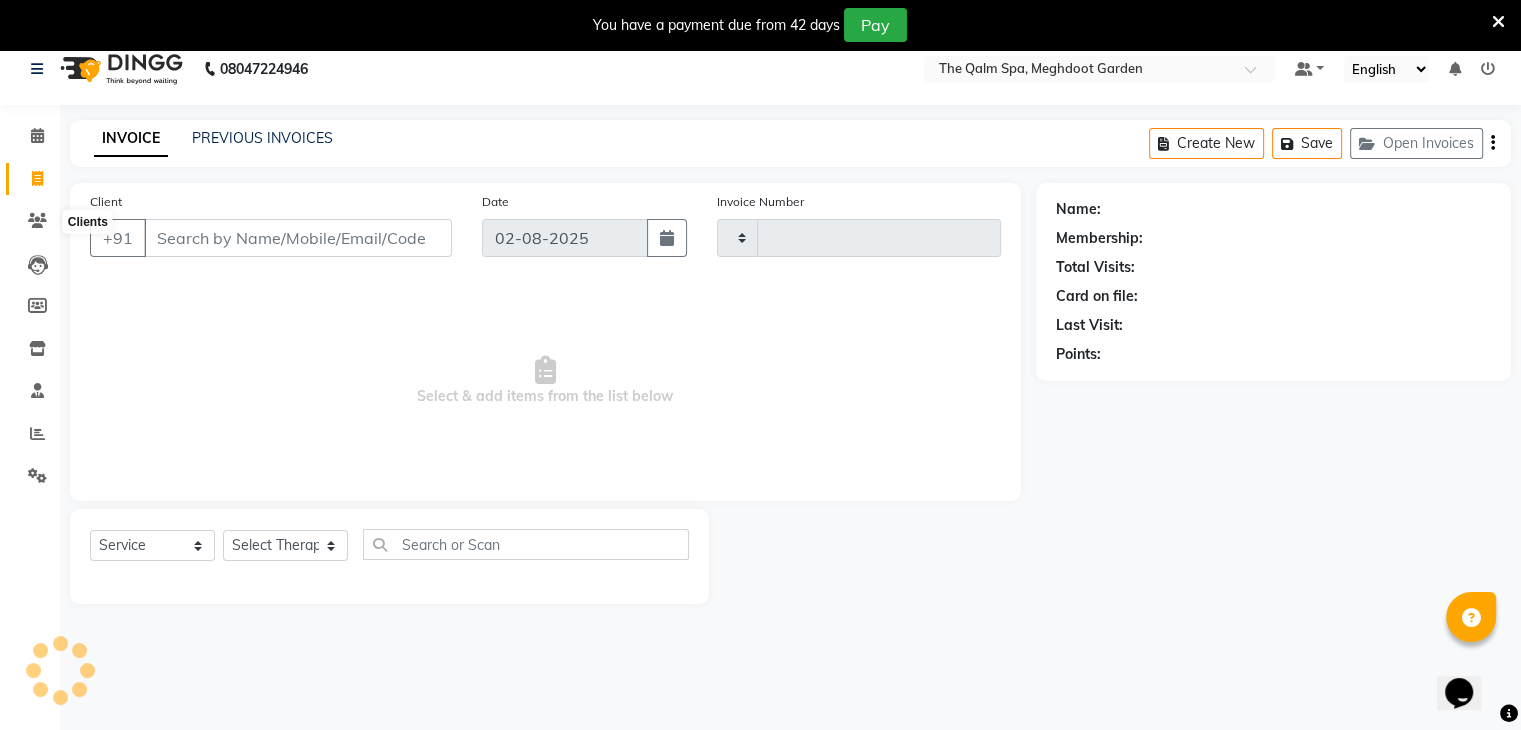scroll, scrollTop: 50, scrollLeft: 0, axis: vertical 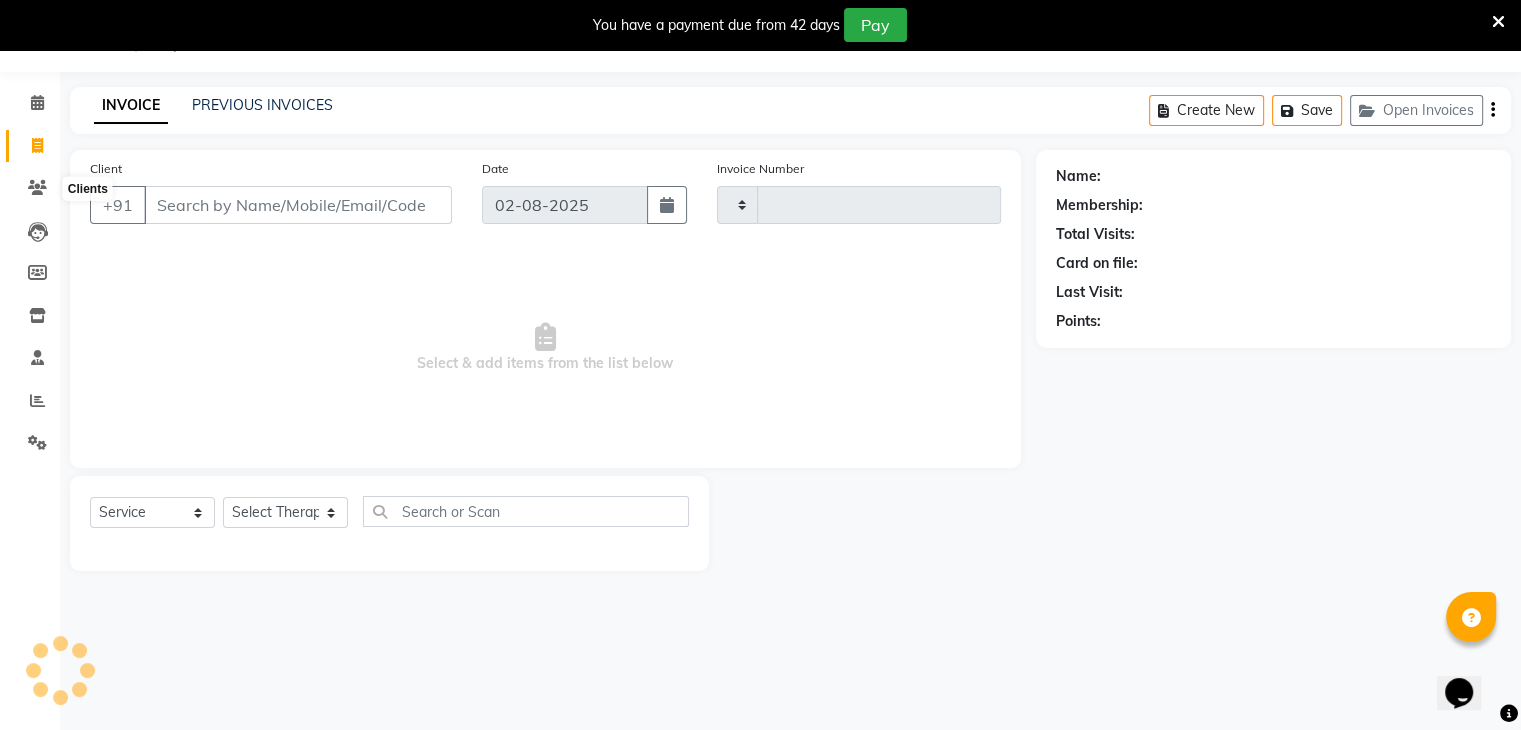 type on "1496" 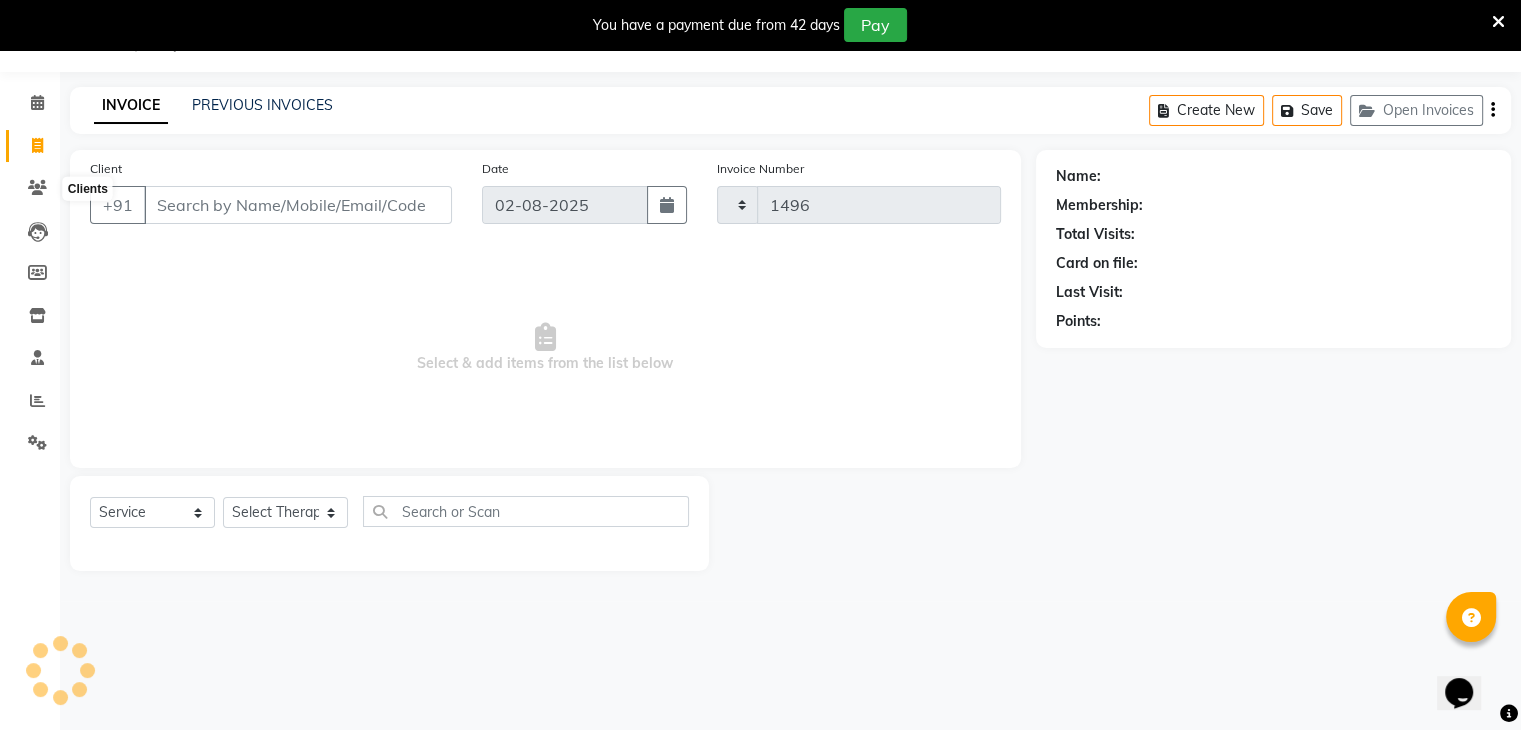 select on "6401" 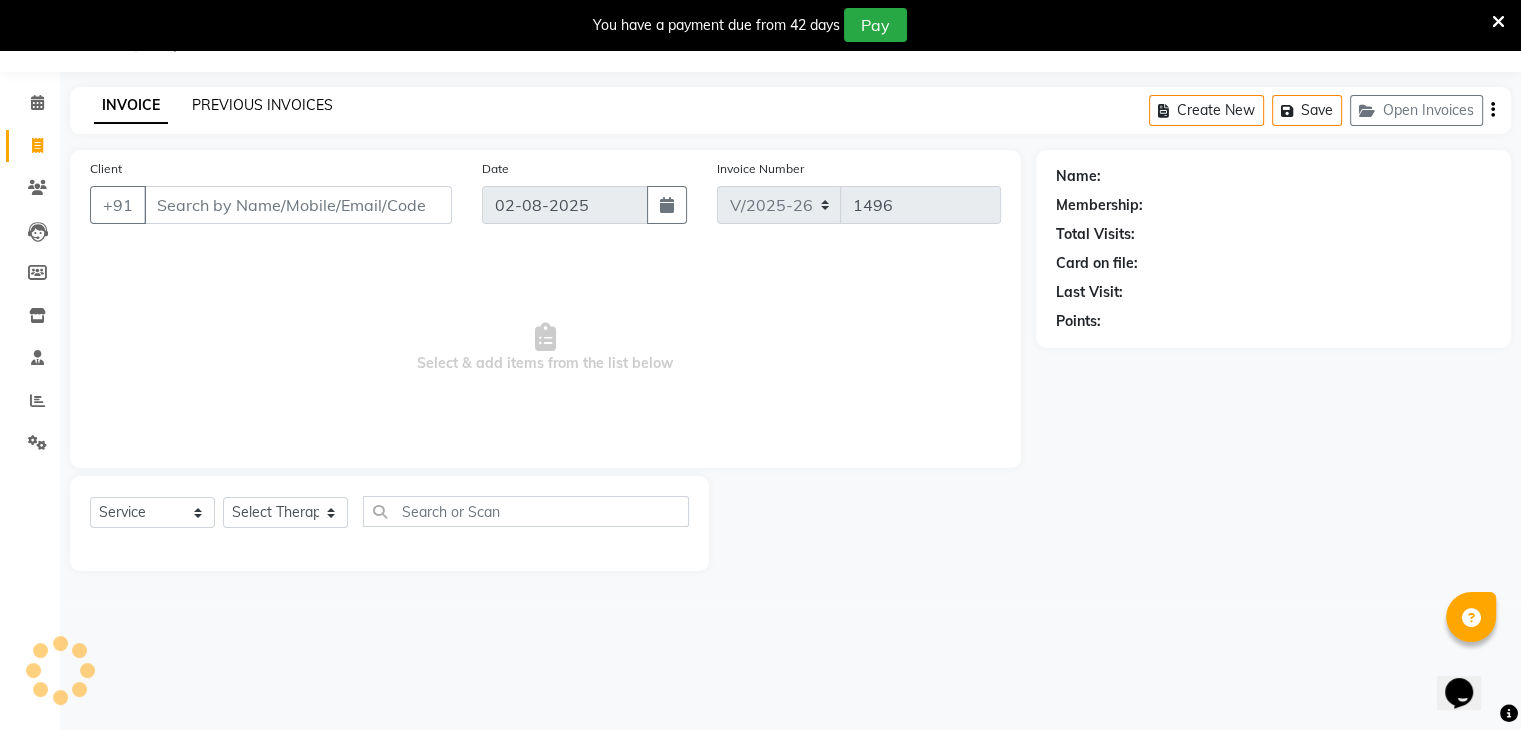 click on "PREVIOUS INVOICES" 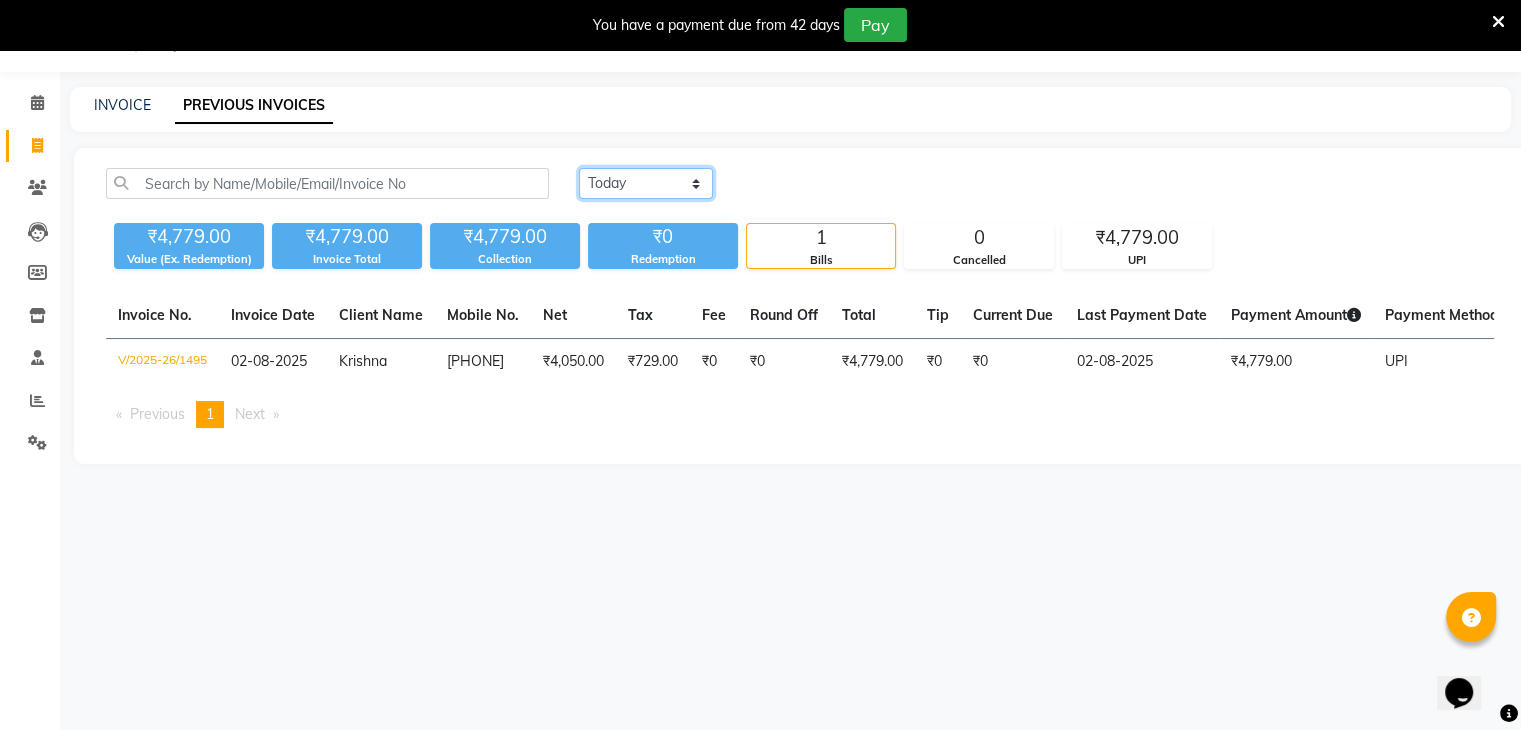 click on "Today Yesterday Custom Range" 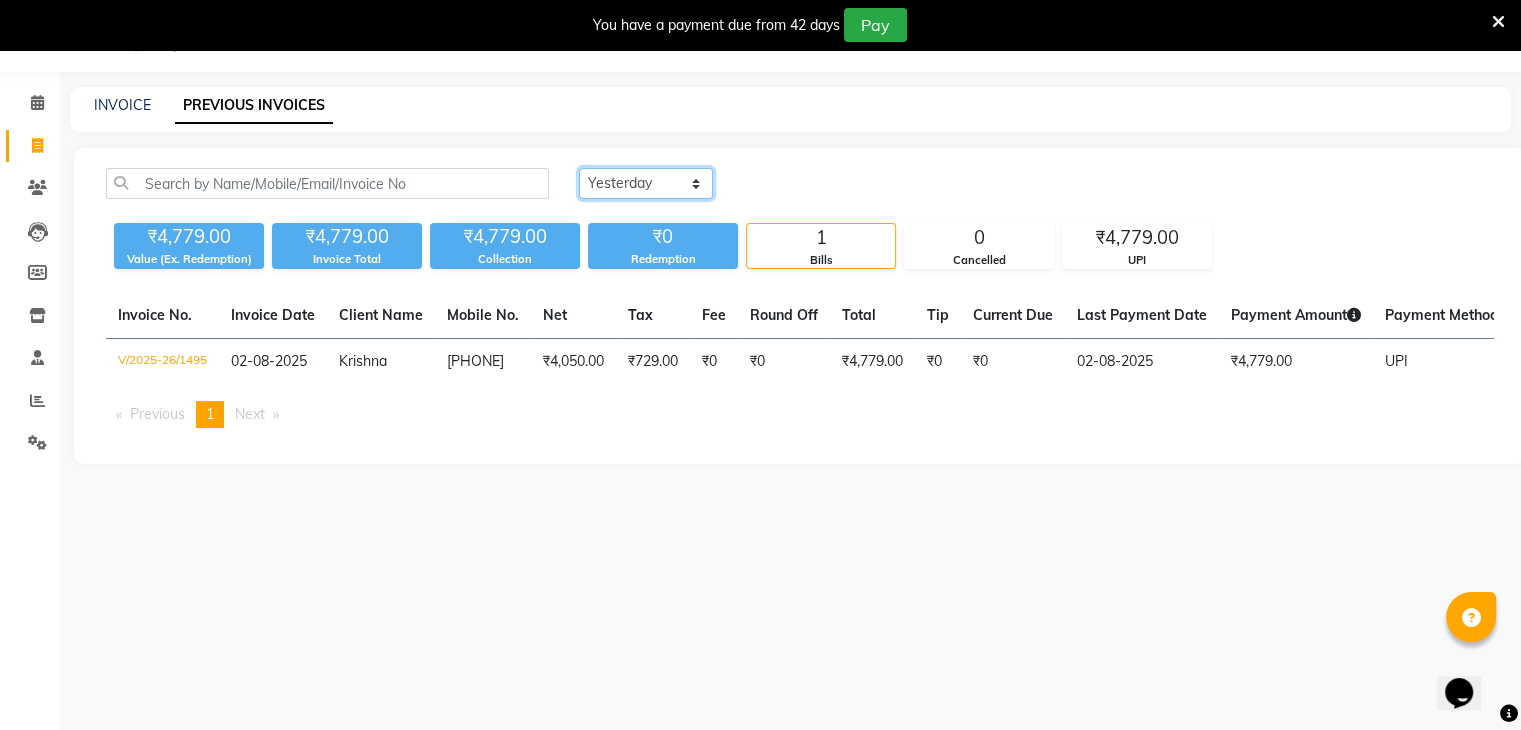 click on "Today Yesterday Custom Range" 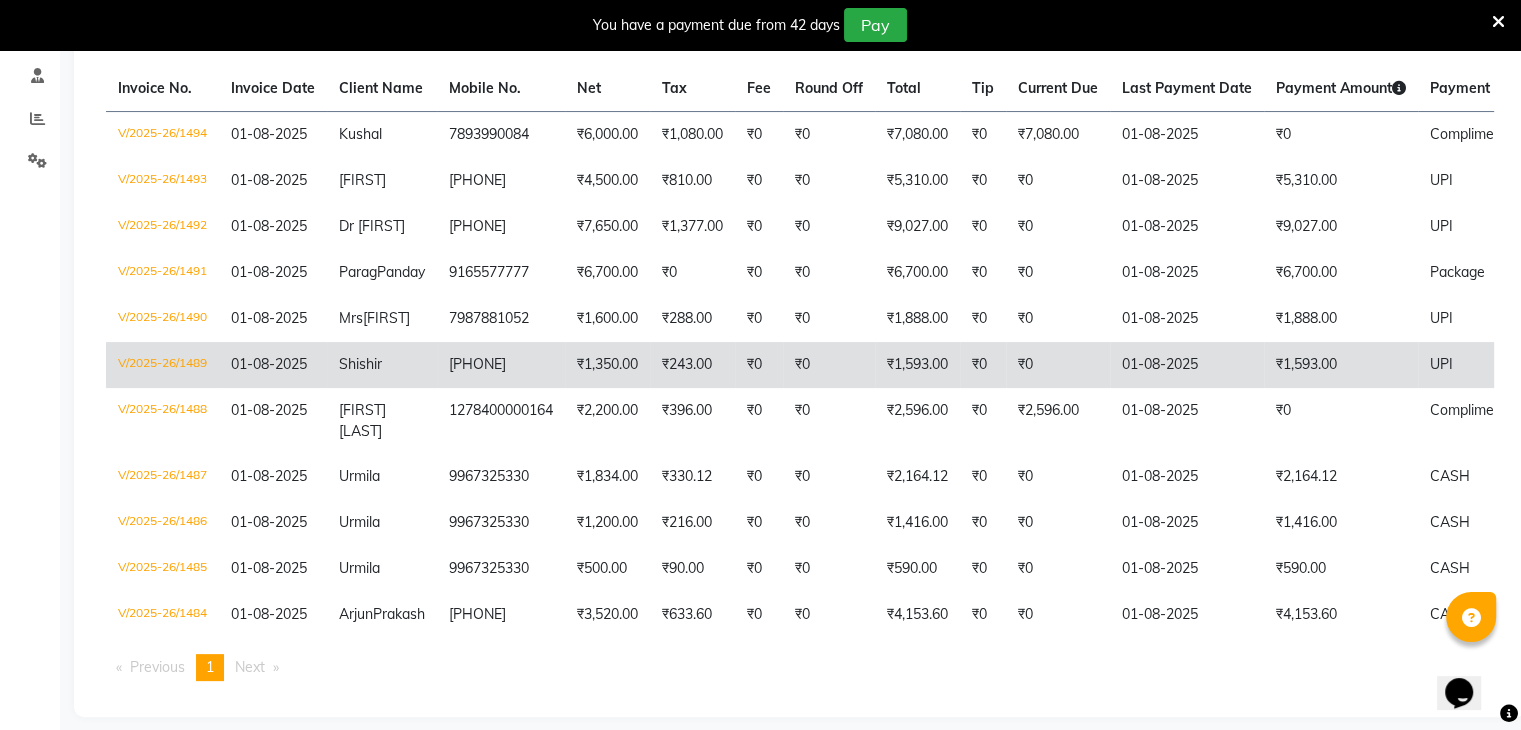 scroll, scrollTop: 404, scrollLeft: 0, axis: vertical 